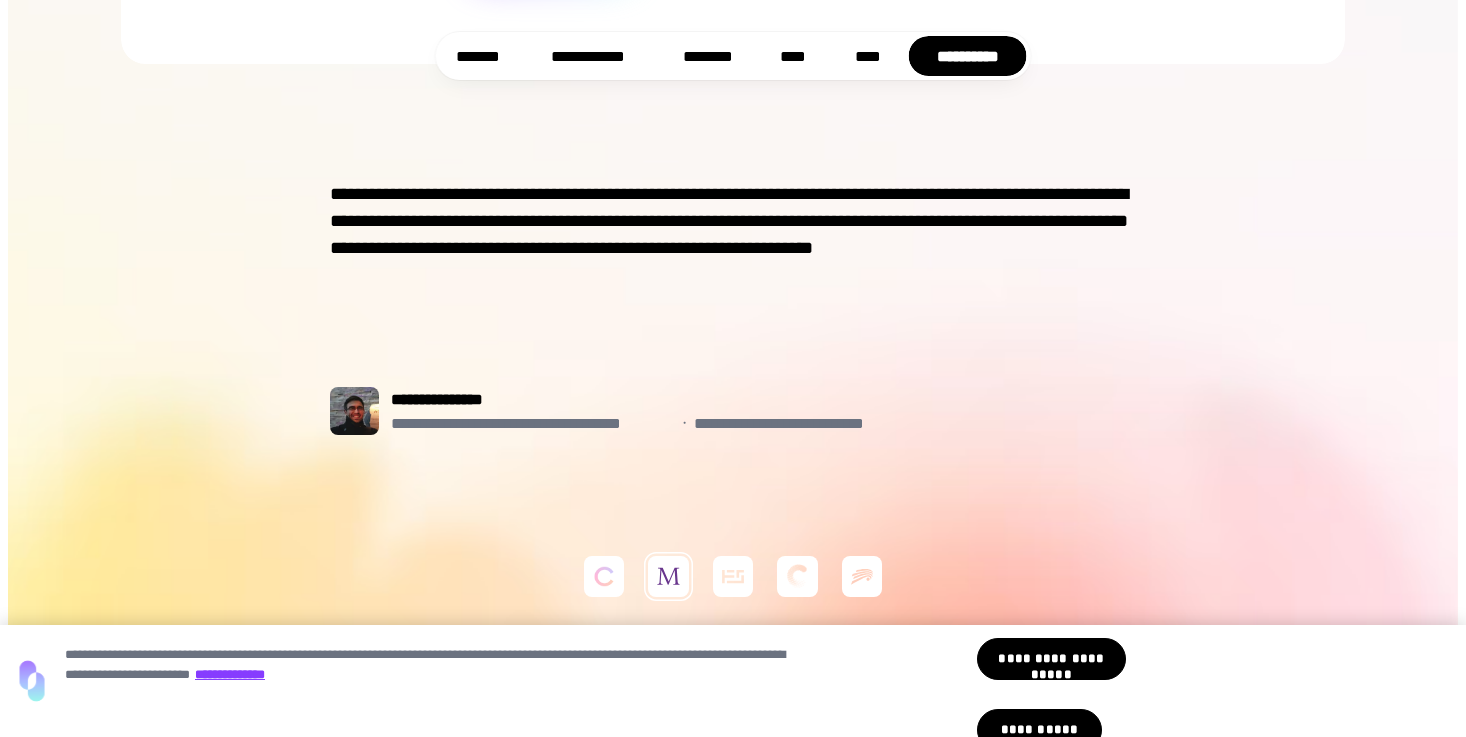 scroll, scrollTop: 1143, scrollLeft: 0, axis: vertical 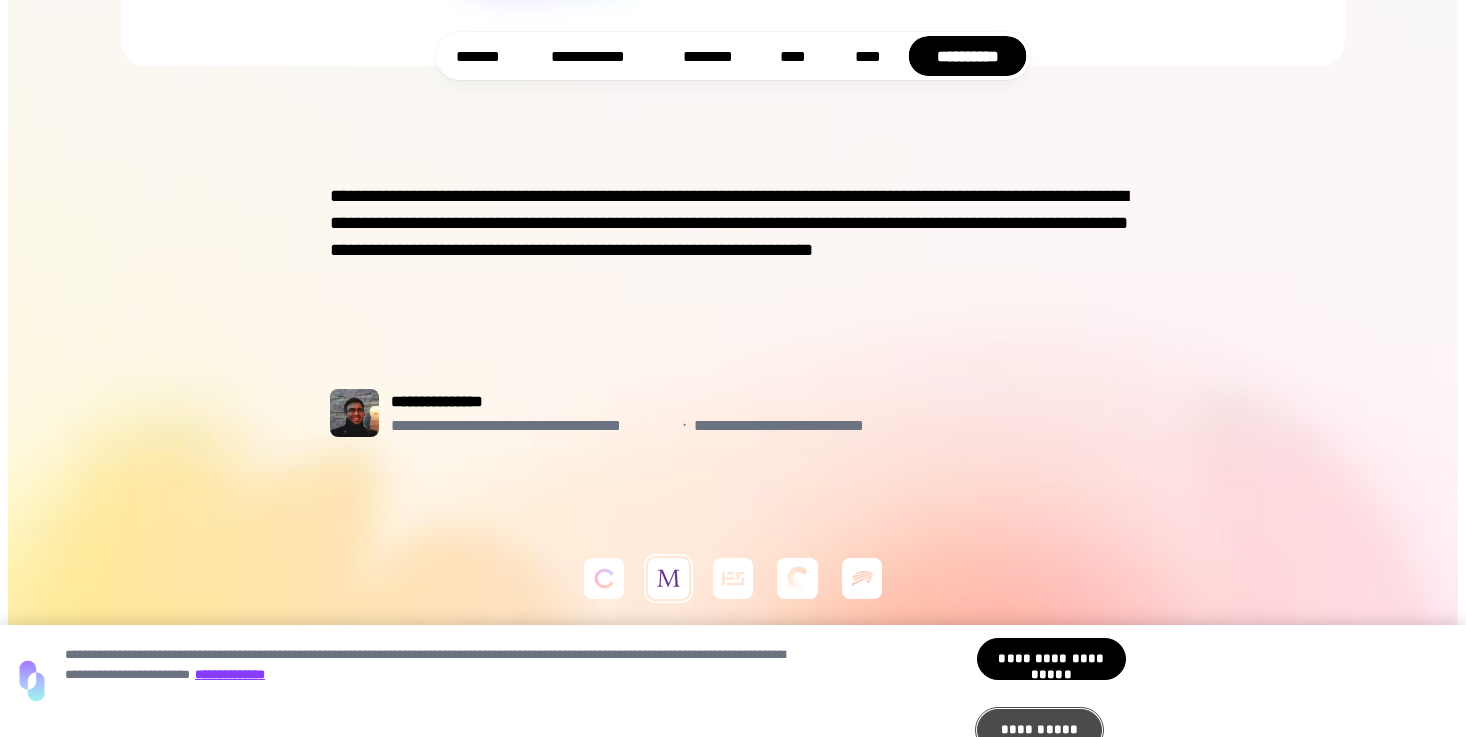 click on "**********" at bounding box center [1039, 730] 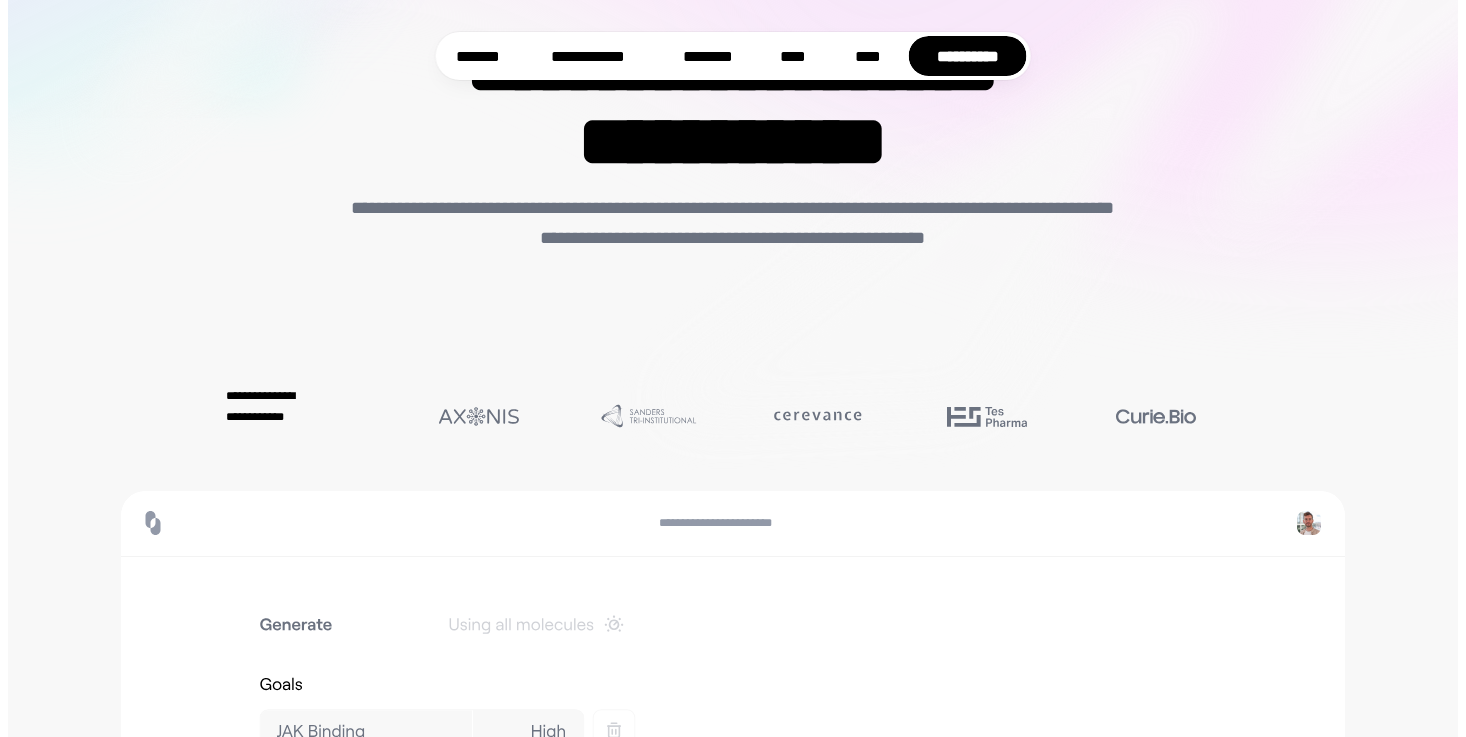scroll, scrollTop: 0, scrollLeft: 0, axis: both 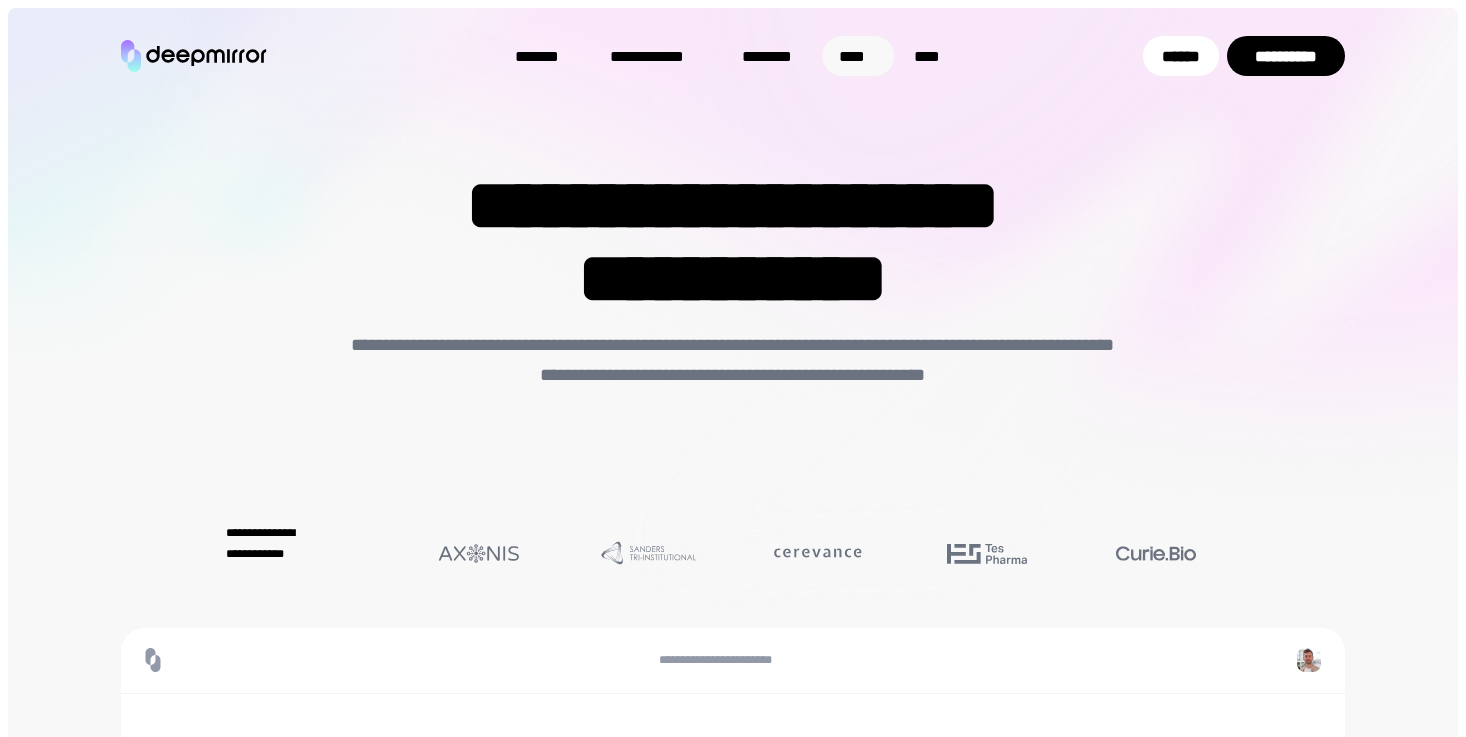 click on "****" at bounding box center [859, 56] 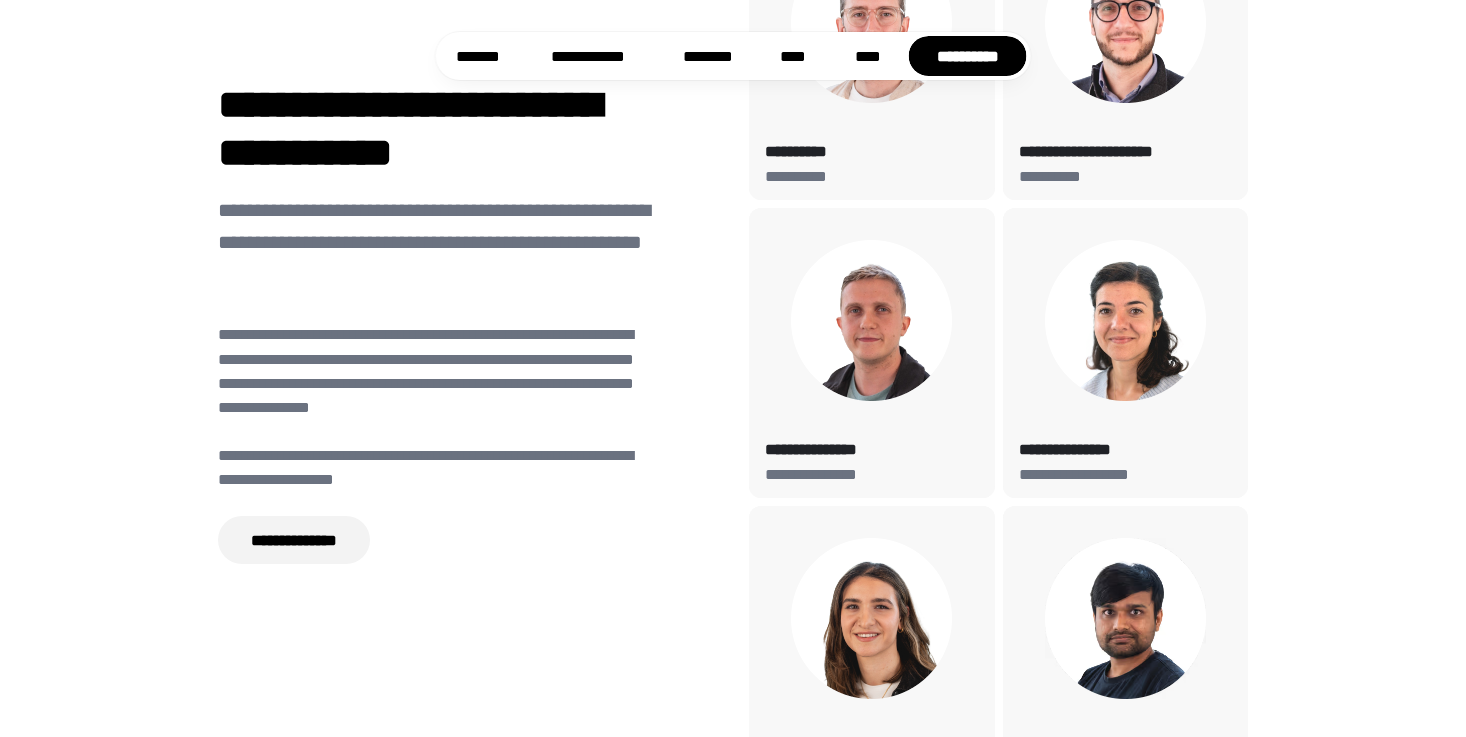scroll, scrollTop: 7405, scrollLeft: 0, axis: vertical 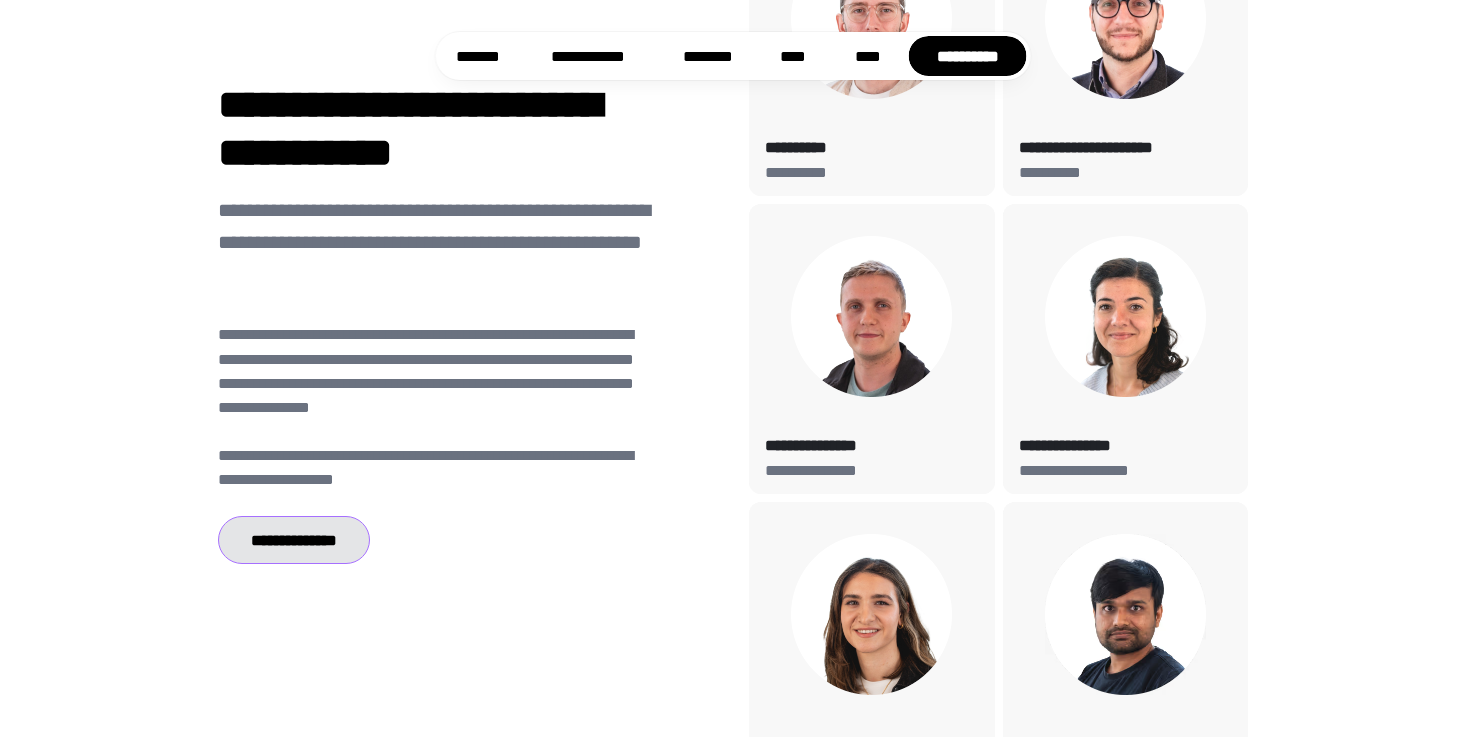 click on "**********" at bounding box center [294, 539] 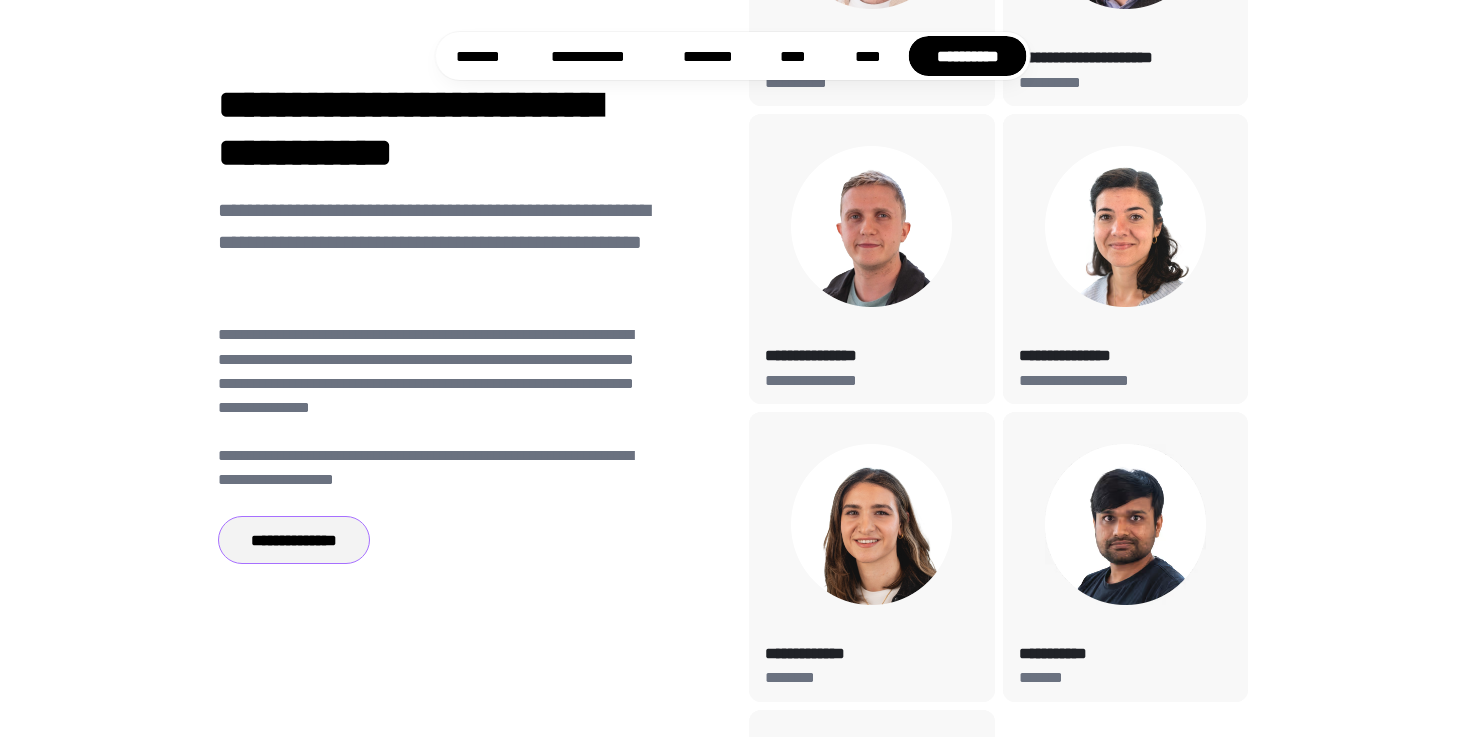 scroll, scrollTop: 7640, scrollLeft: 0, axis: vertical 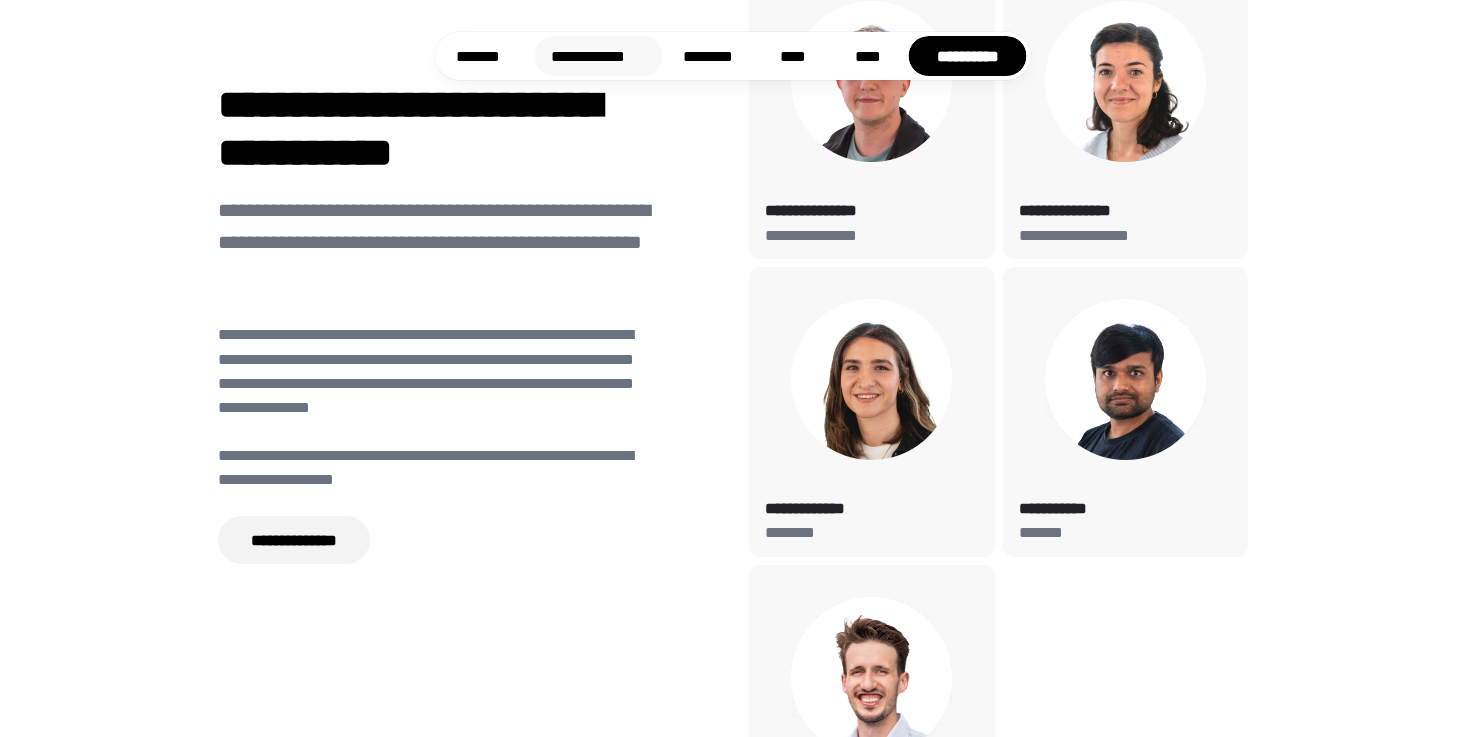 click on "**********" at bounding box center [599, 56] 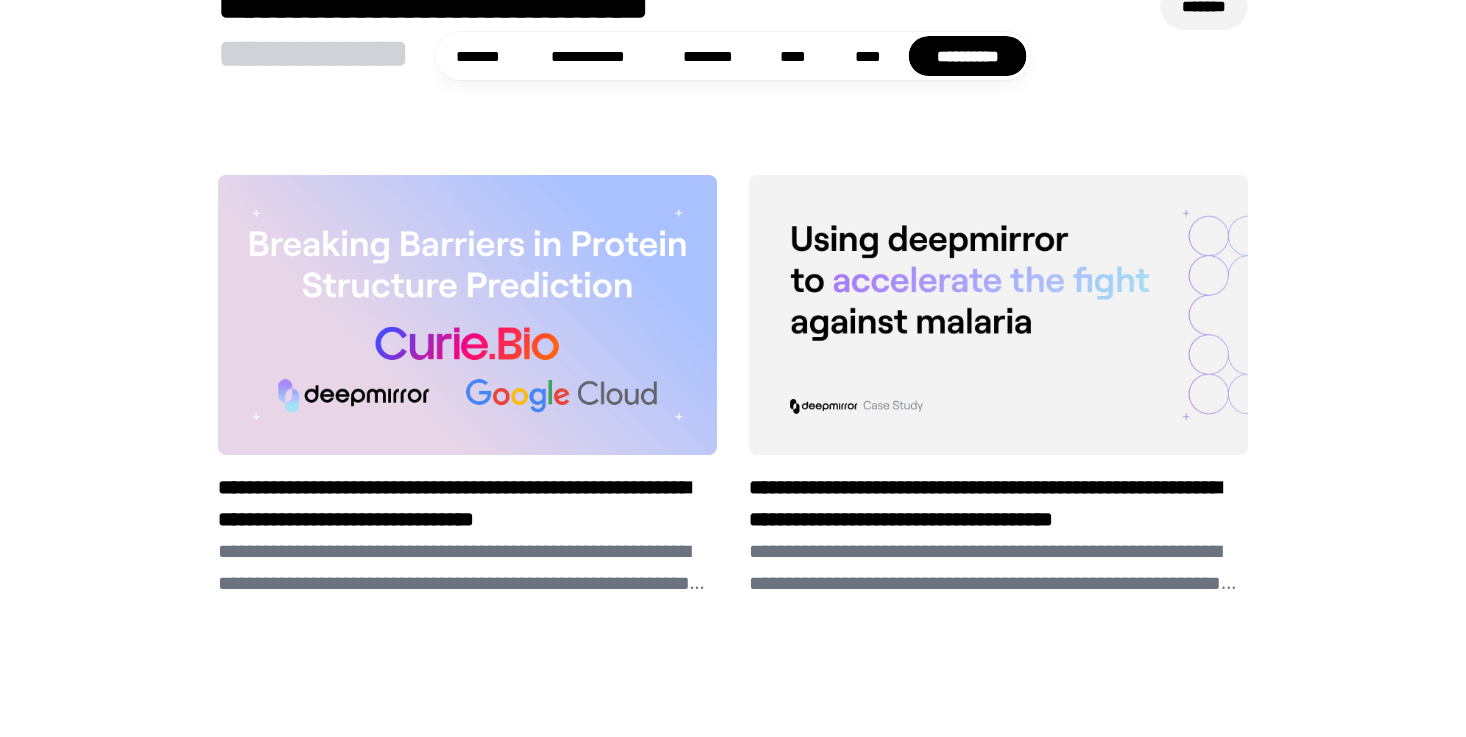 scroll, scrollTop: 5581, scrollLeft: 0, axis: vertical 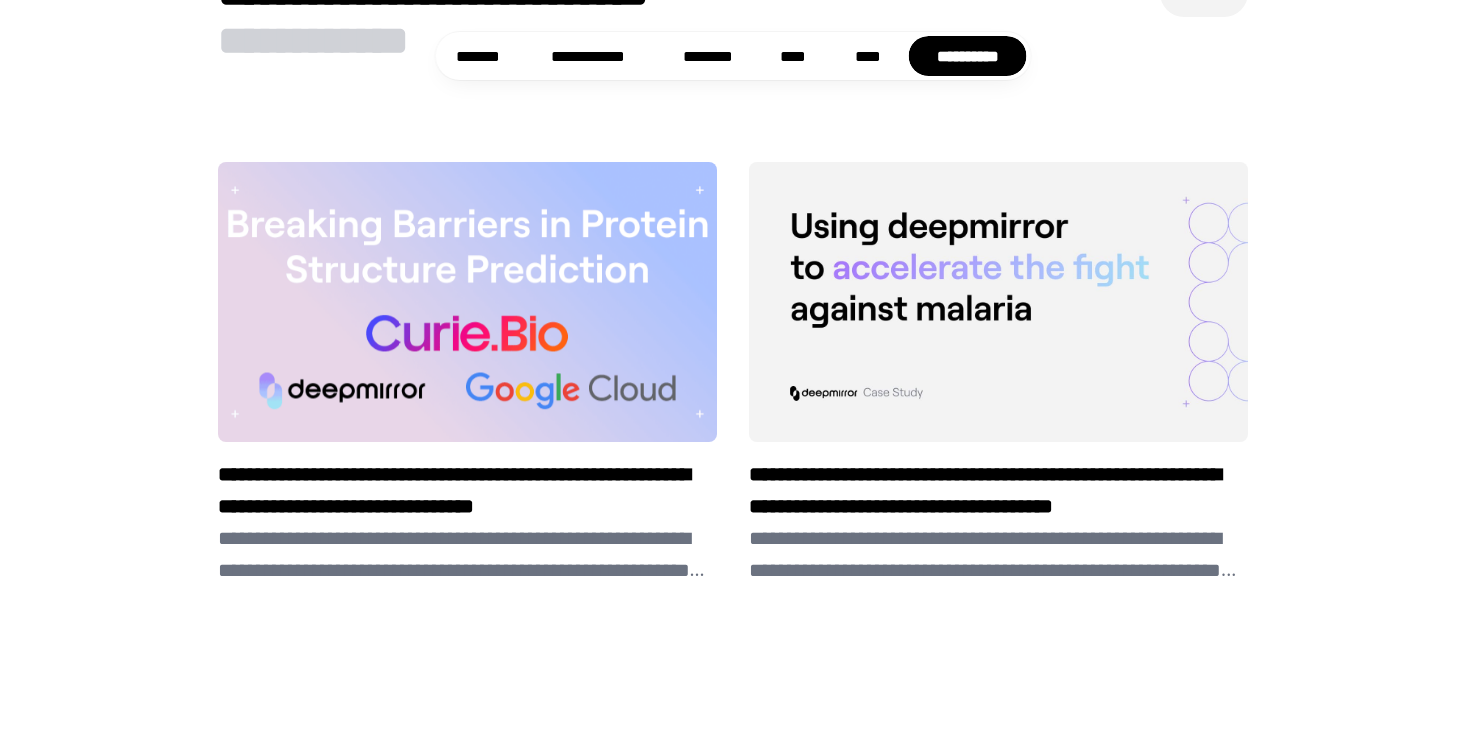 click on "**********" at bounding box center (467, 554) 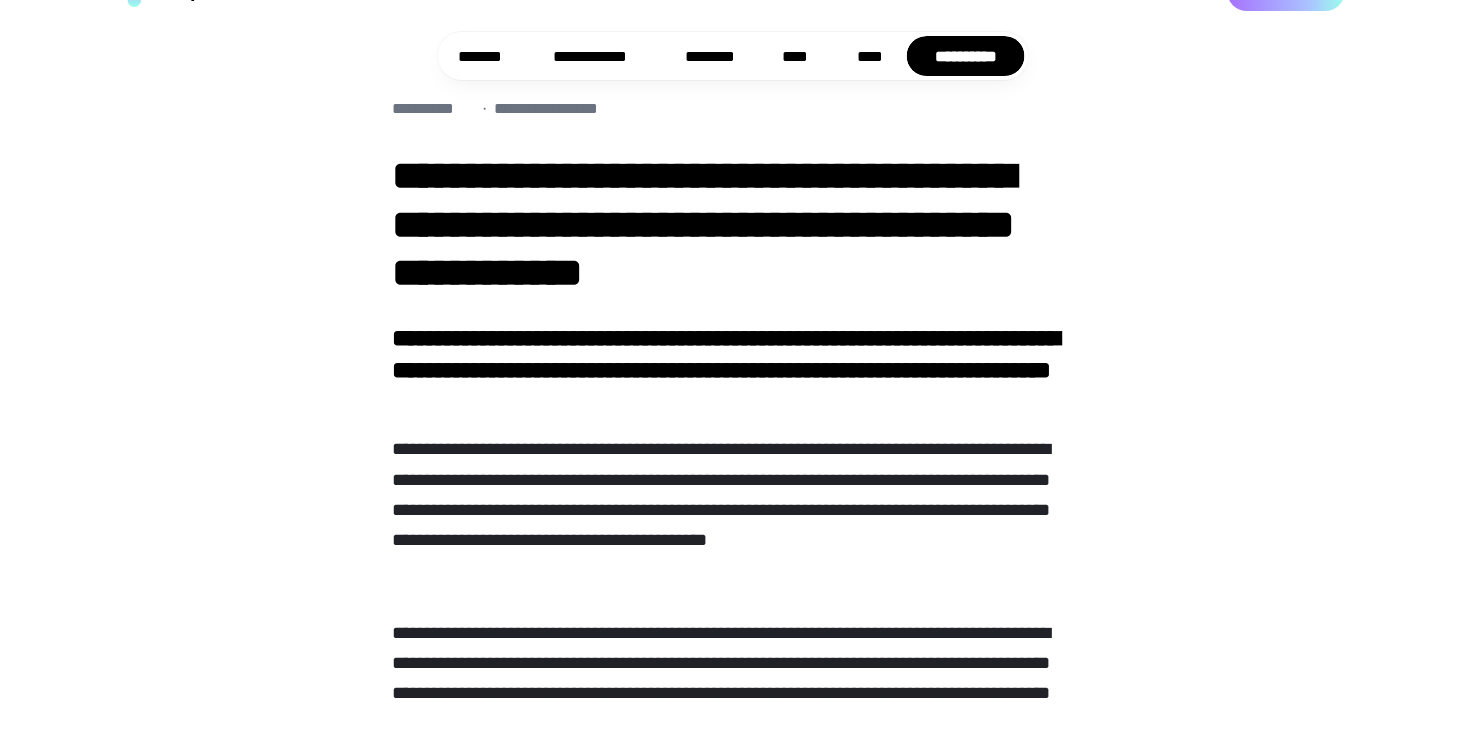 scroll, scrollTop: 0, scrollLeft: 0, axis: both 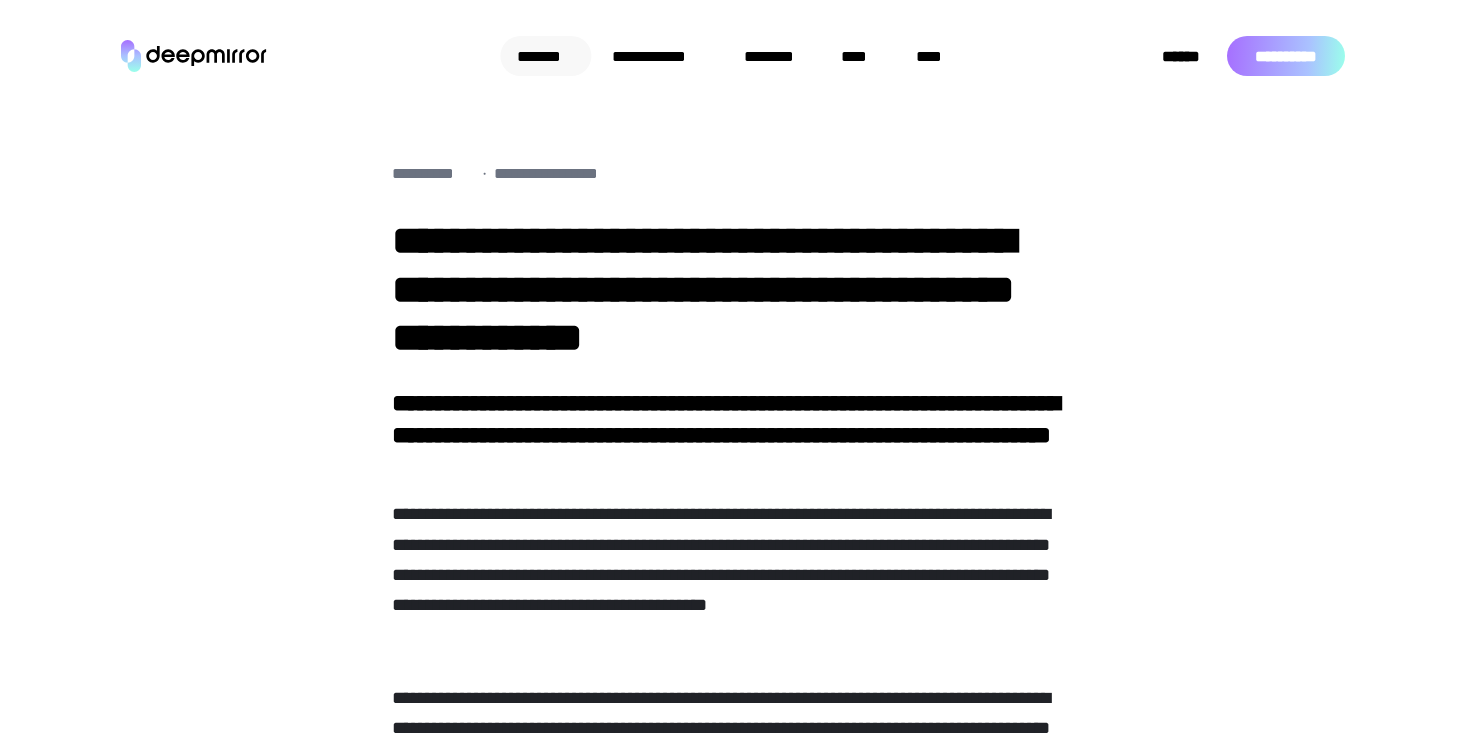 click on "*******" at bounding box center (545, 56) 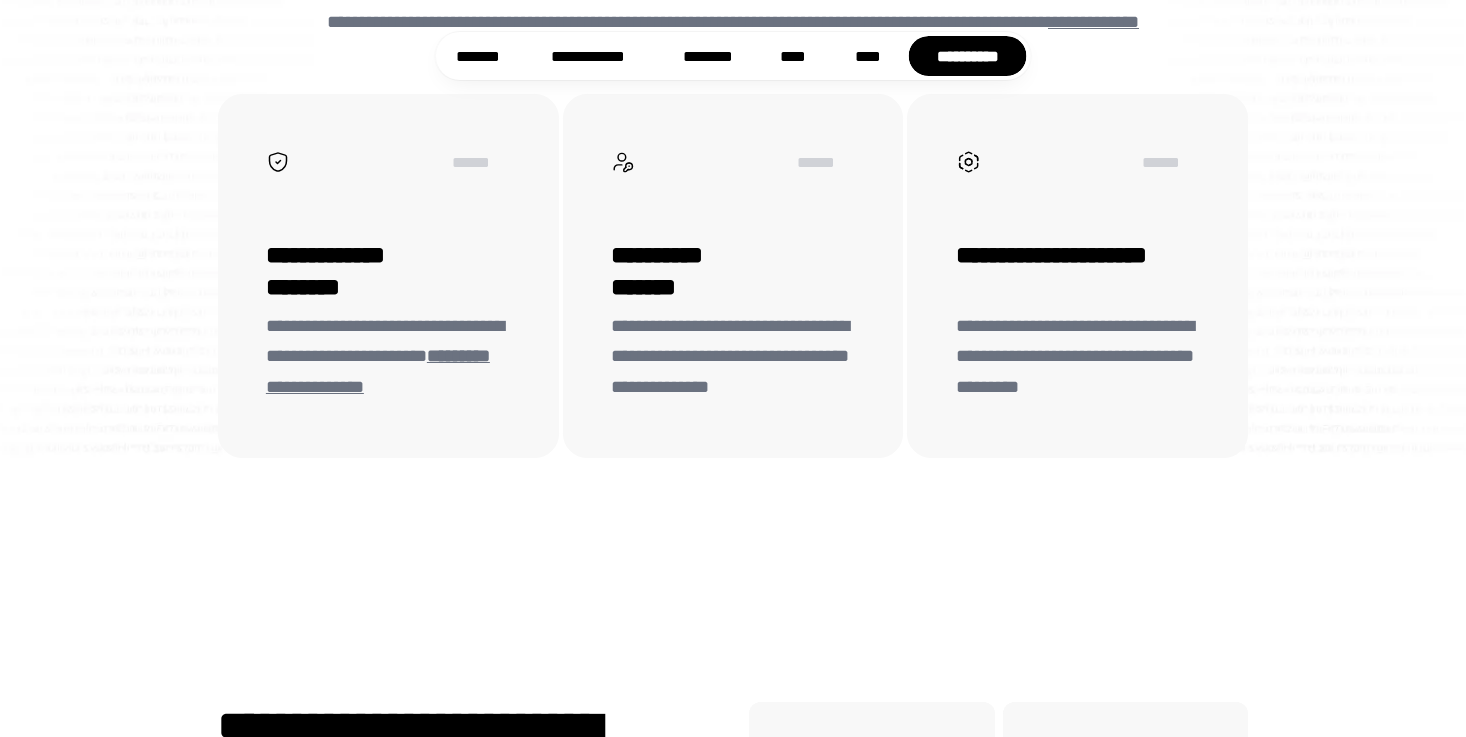 scroll, scrollTop: 5835, scrollLeft: 0, axis: vertical 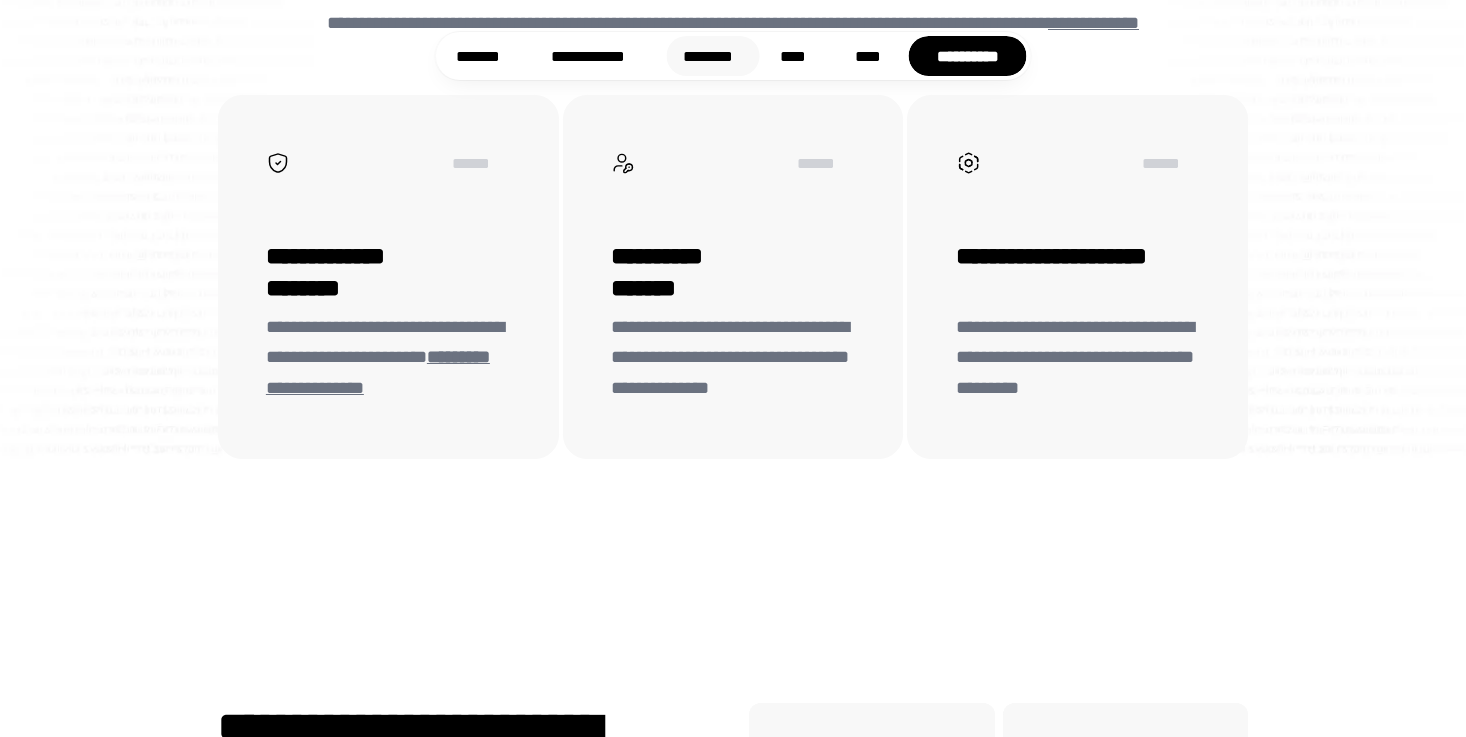 click on "********" at bounding box center [713, 56] 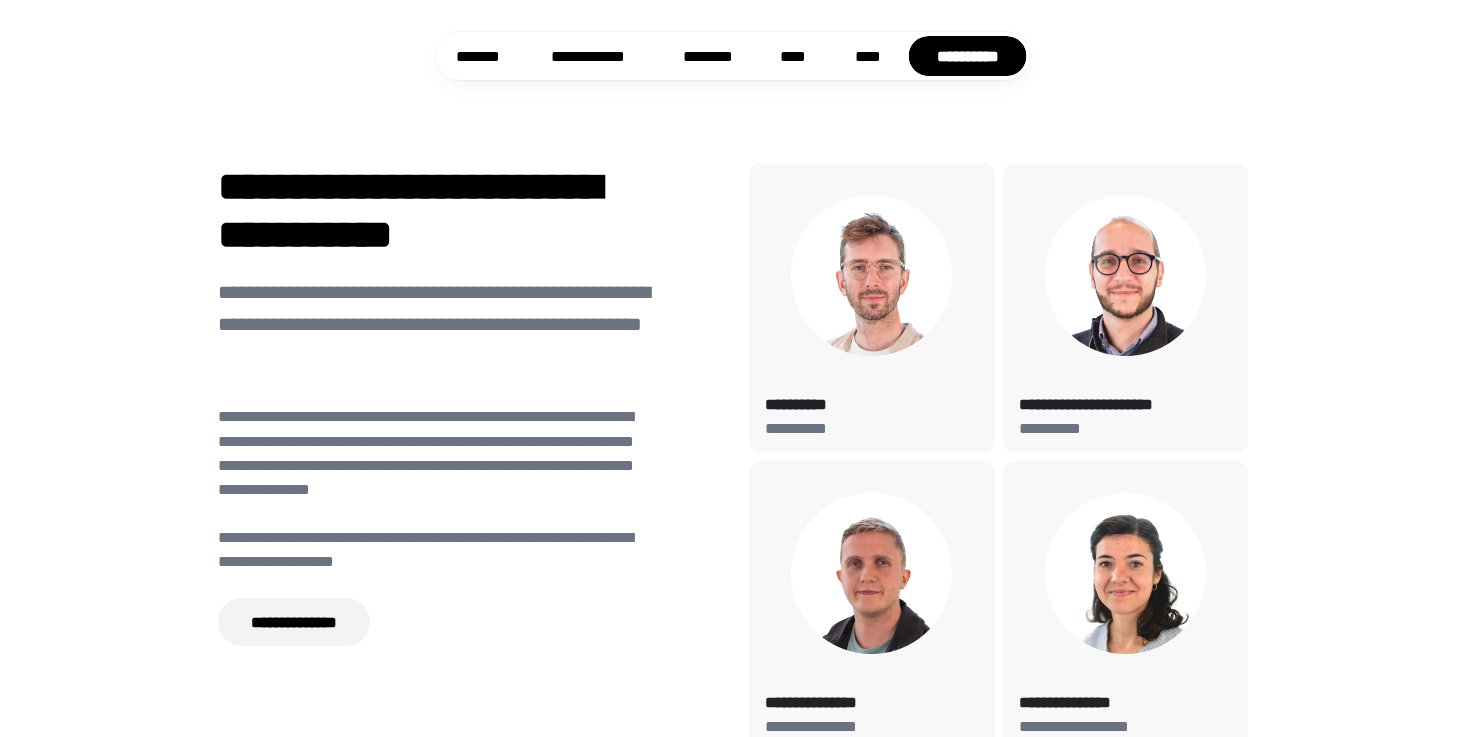 scroll, scrollTop: 6376, scrollLeft: 0, axis: vertical 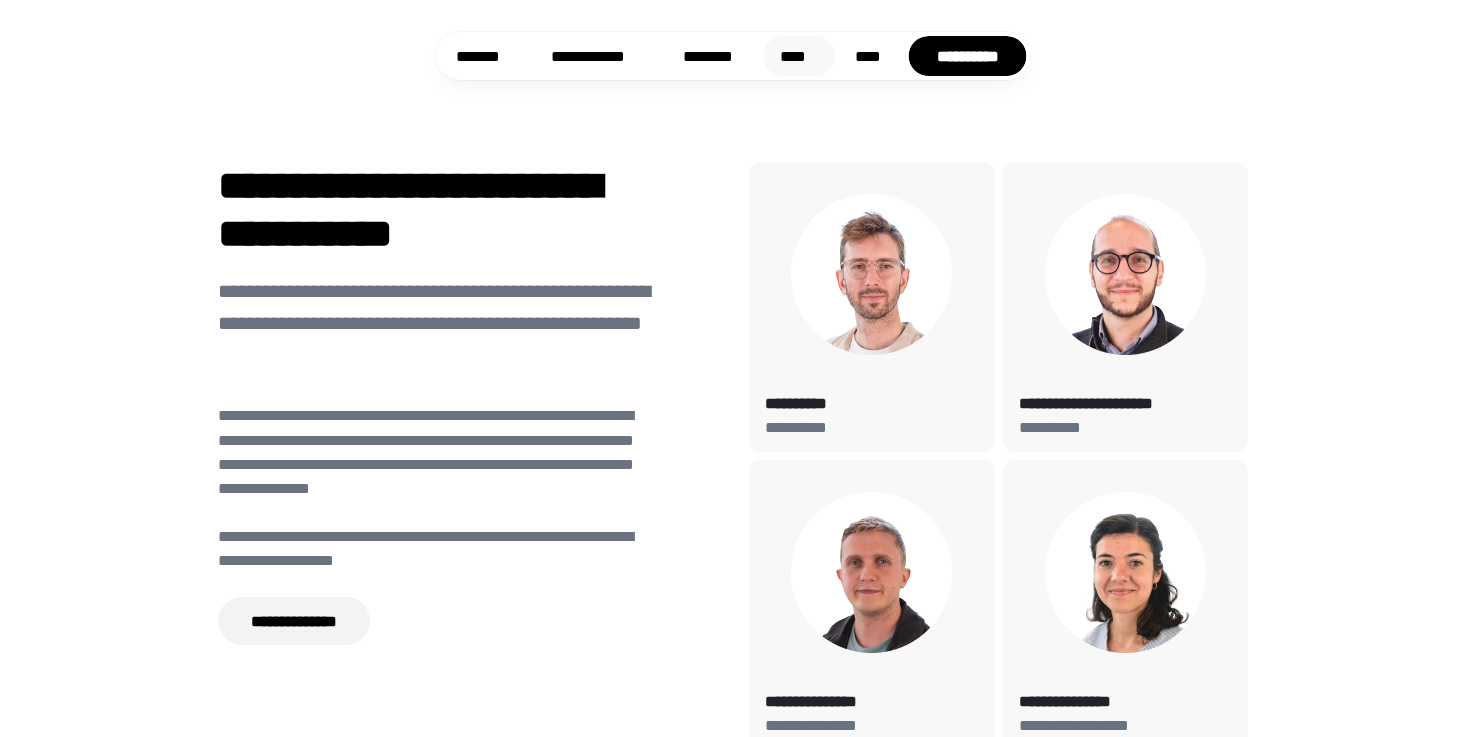 click on "****" at bounding box center (800, 56) 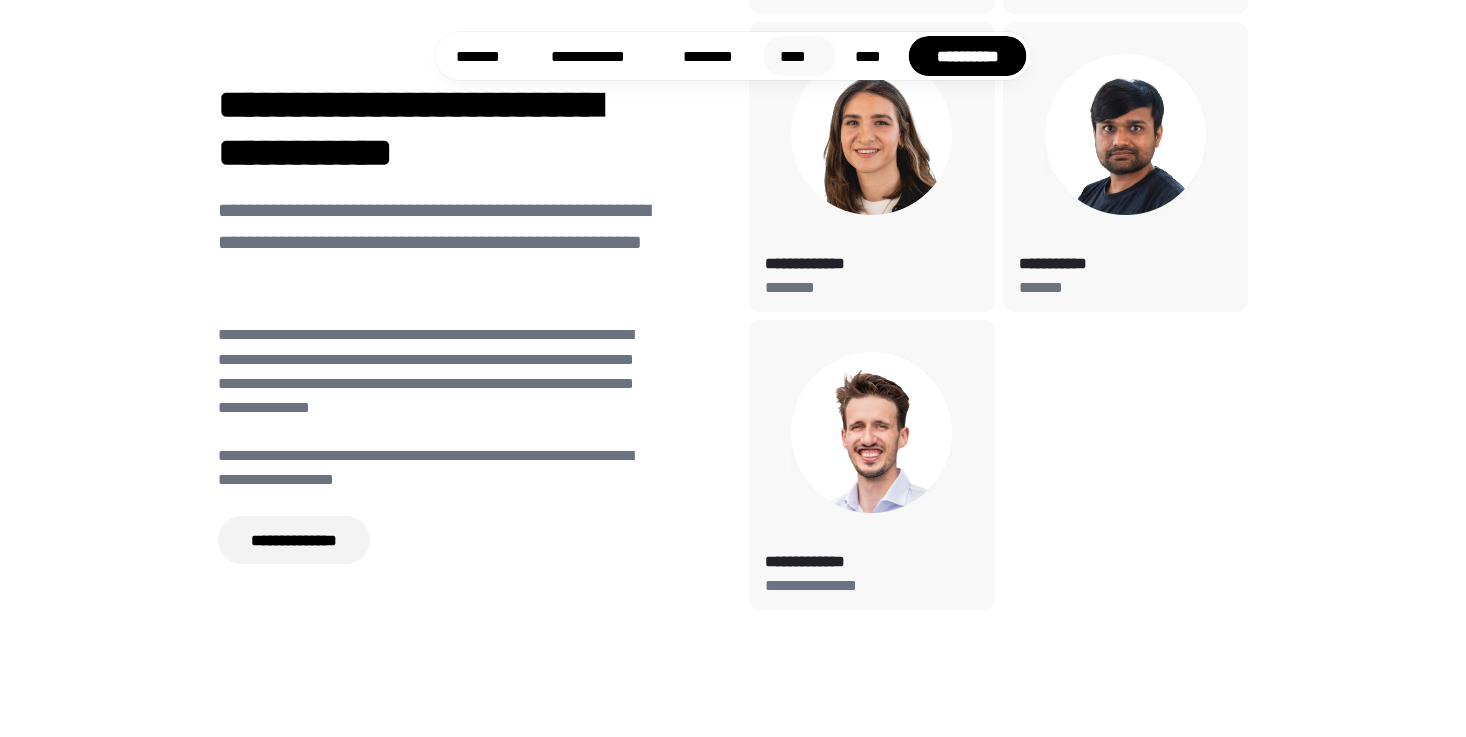 scroll, scrollTop: 7115, scrollLeft: 0, axis: vertical 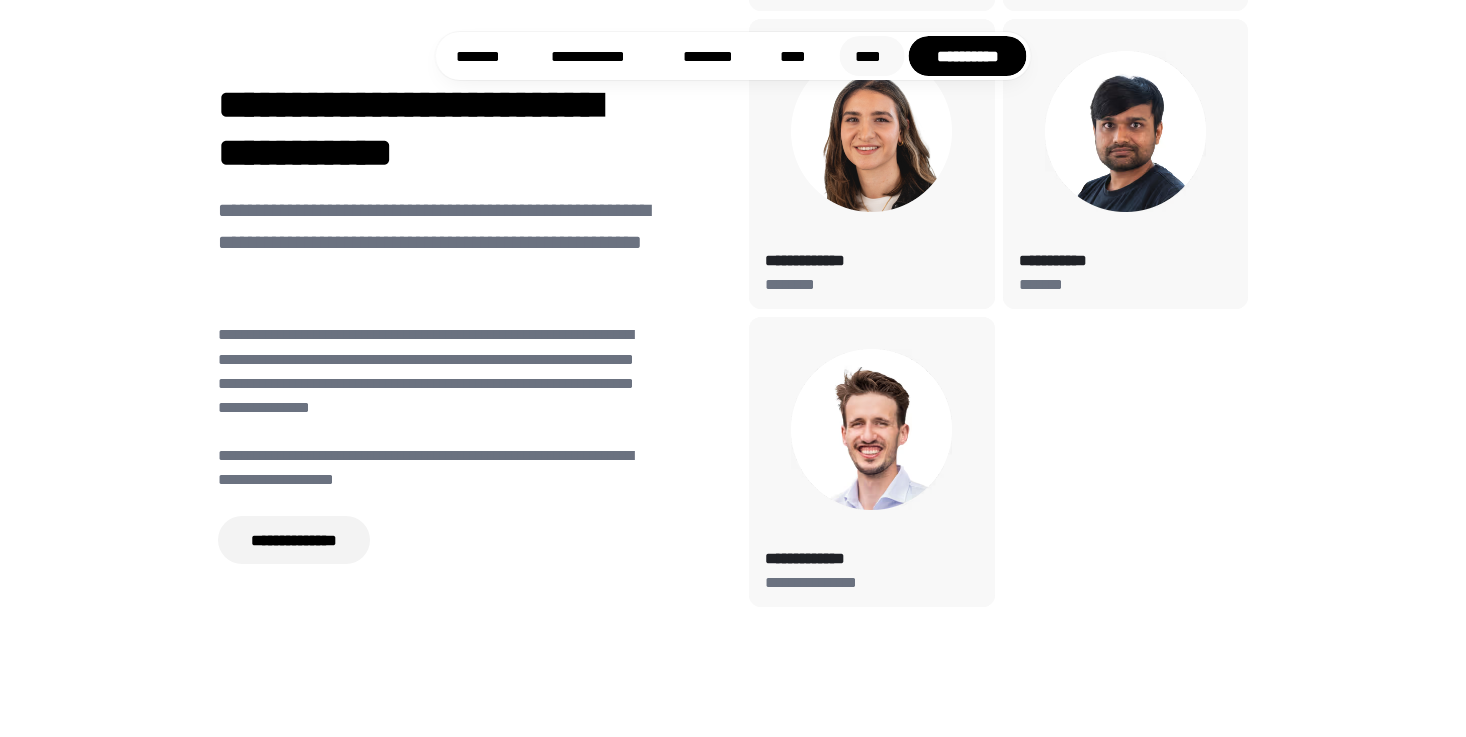 click on "****" at bounding box center [871, 56] 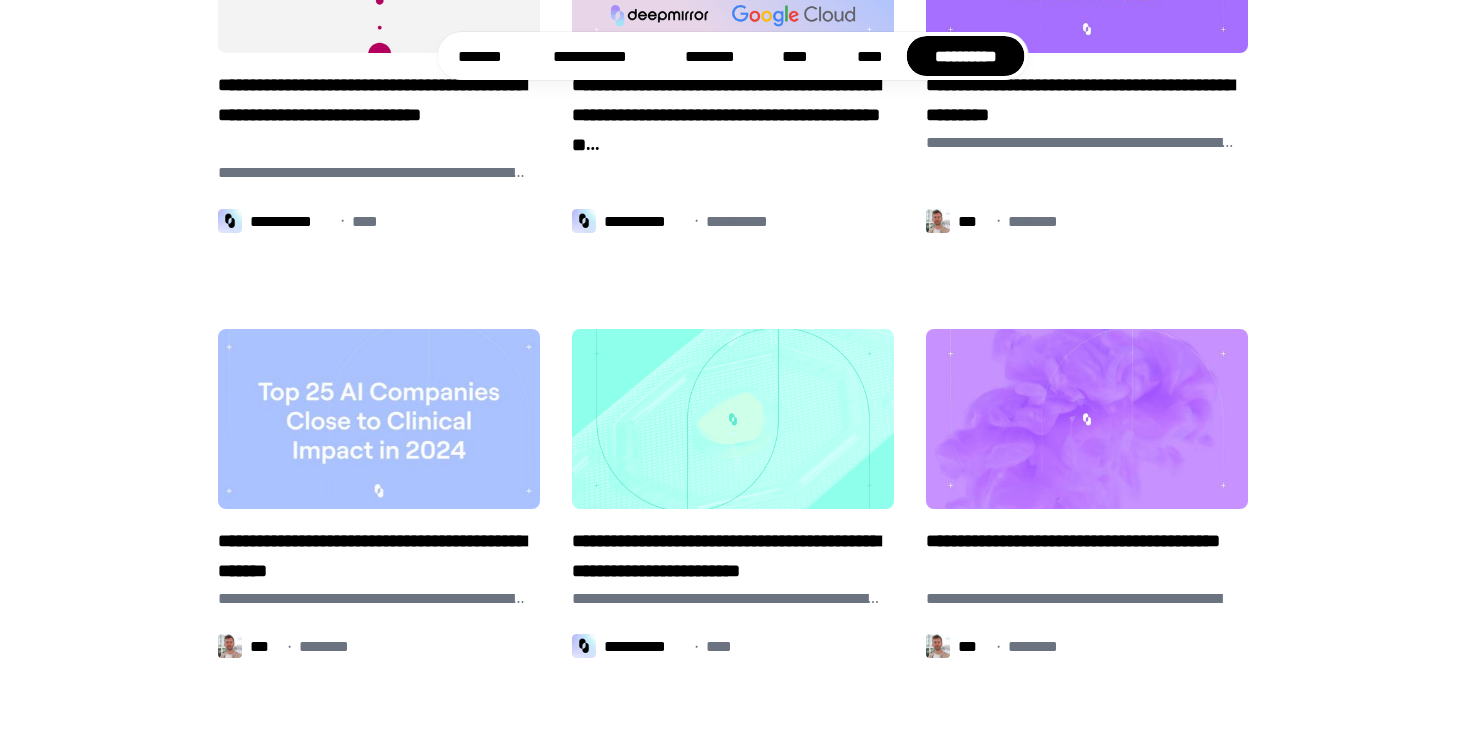 scroll, scrollTop: 1250, scrollLeft: 0, axis: vertical 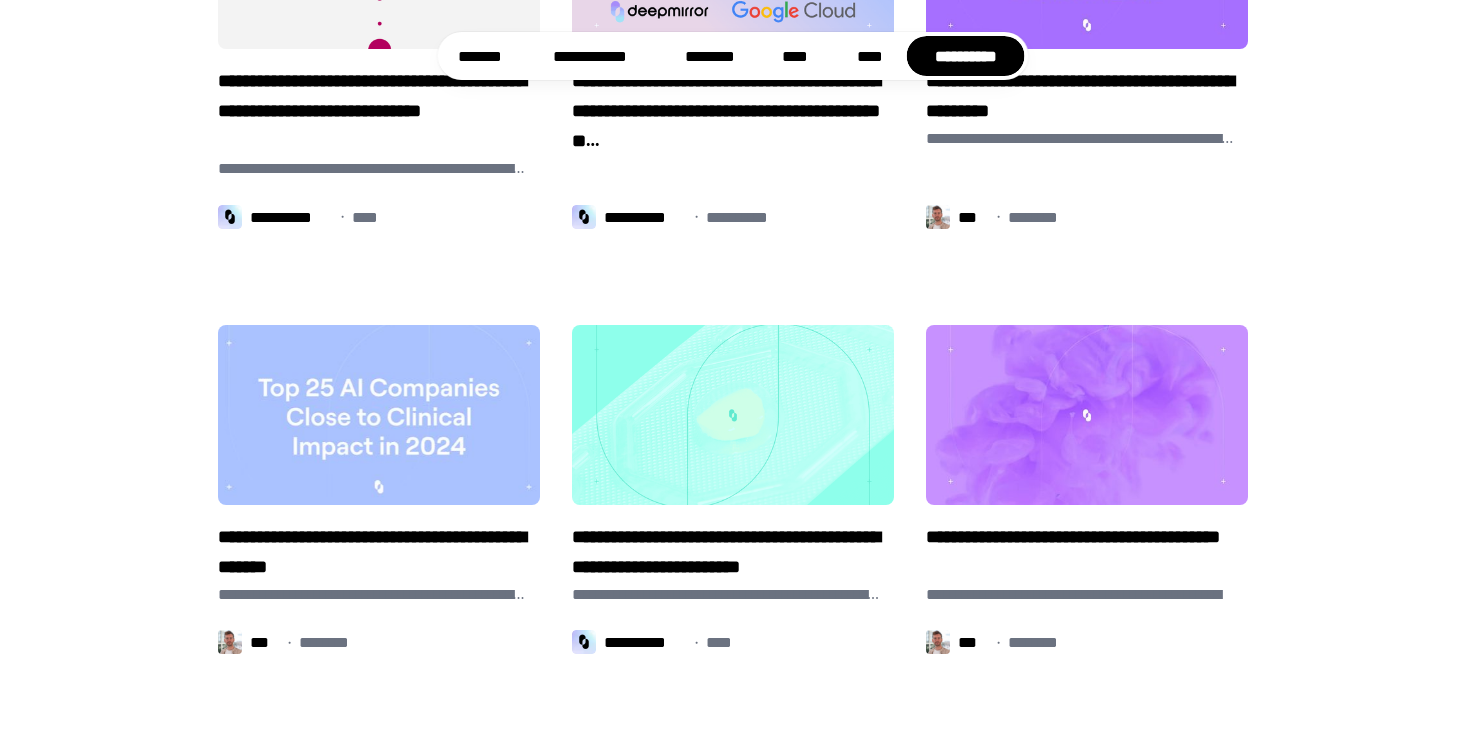 click at bounding box center [378, 415] 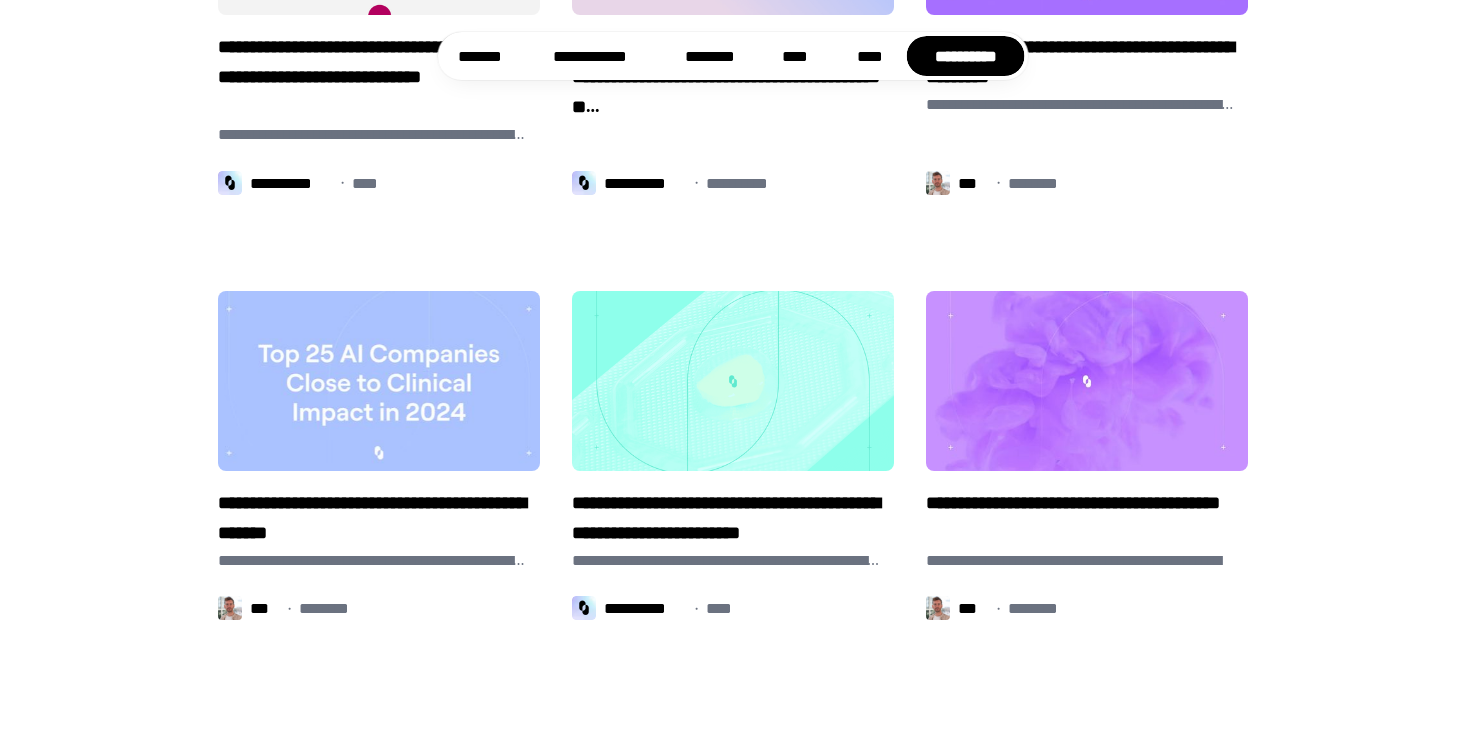 scroll, scrollTop: 1295, scrollLeft: 0, axis: vertical 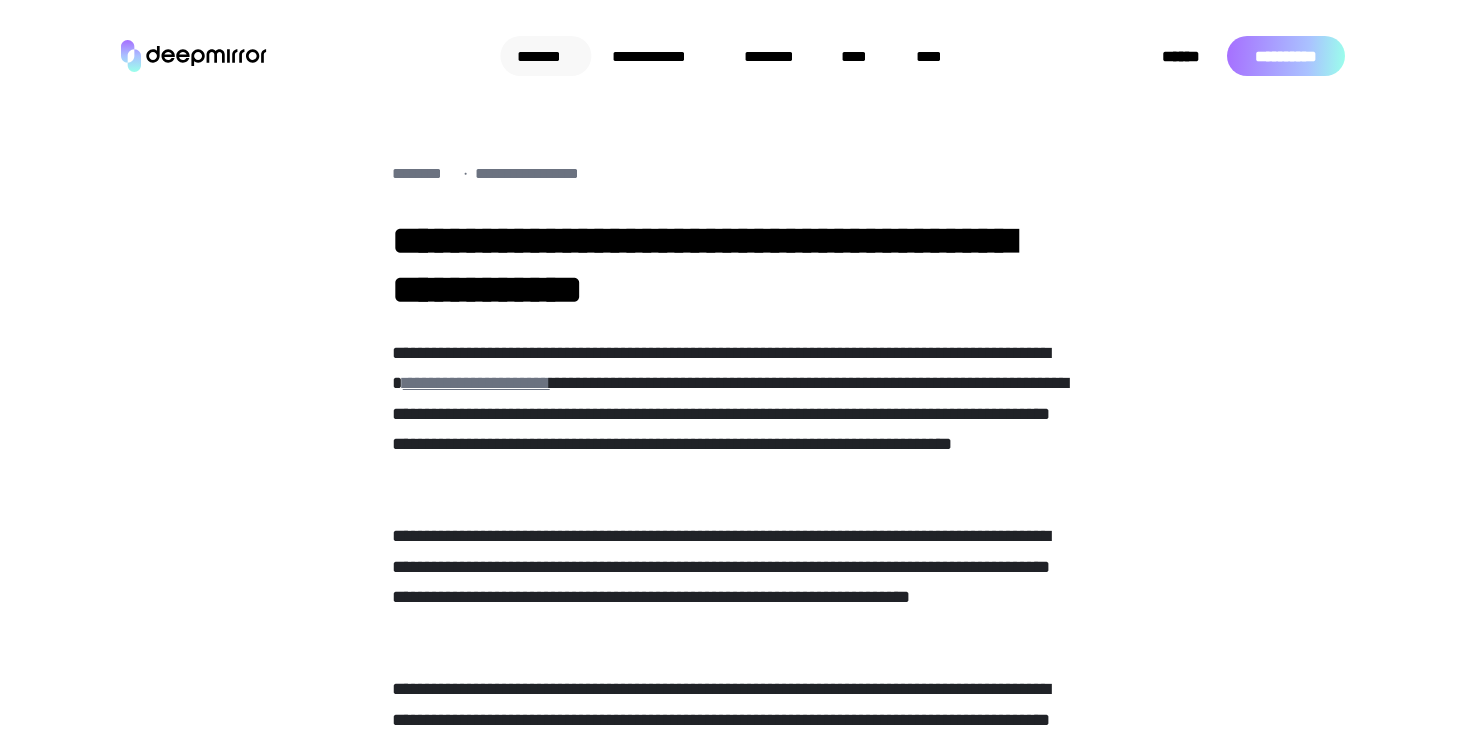 click on "*******" at bounding box center [545, 56] 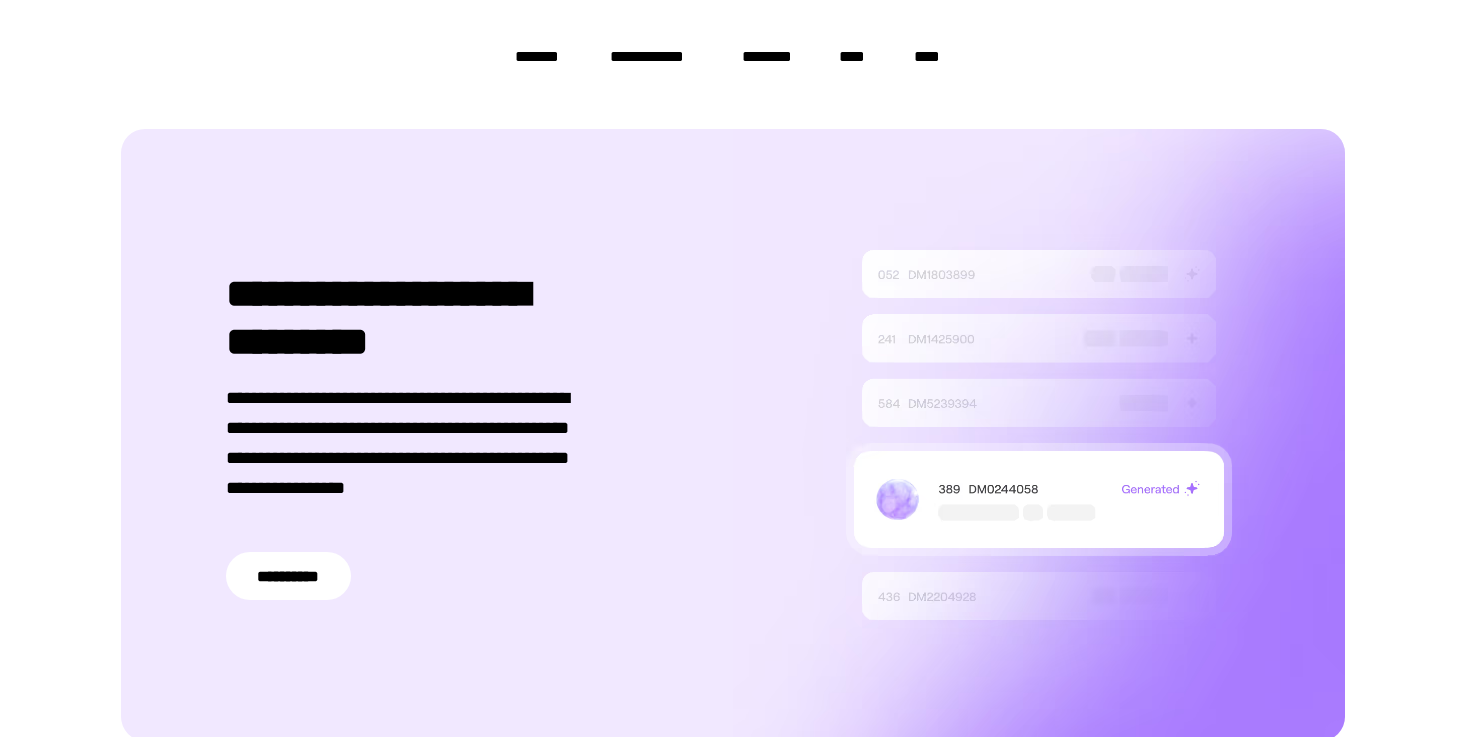 scroll, scrollTop: 3029, scrollLeft: 0, axis: vertical 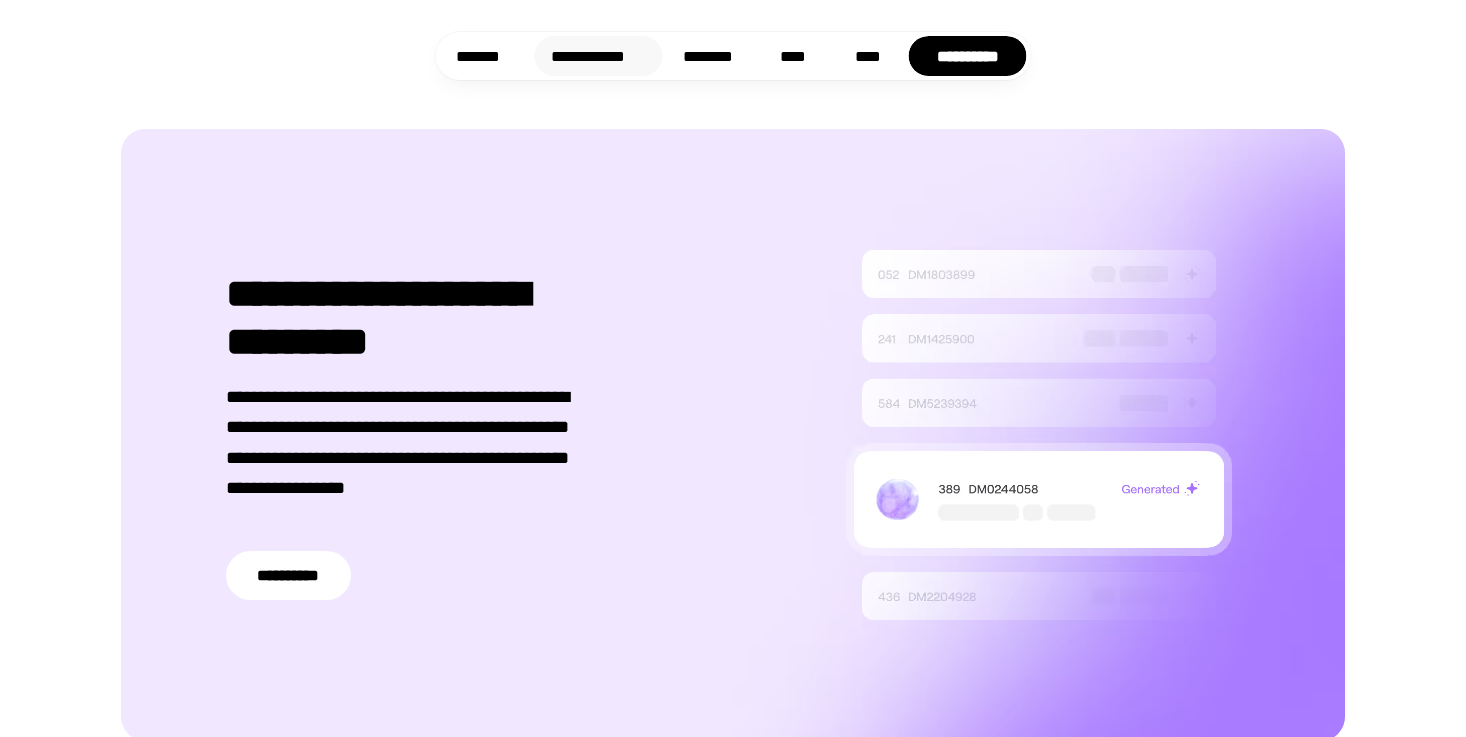 click on "**********" at bounding box center [599, 56] 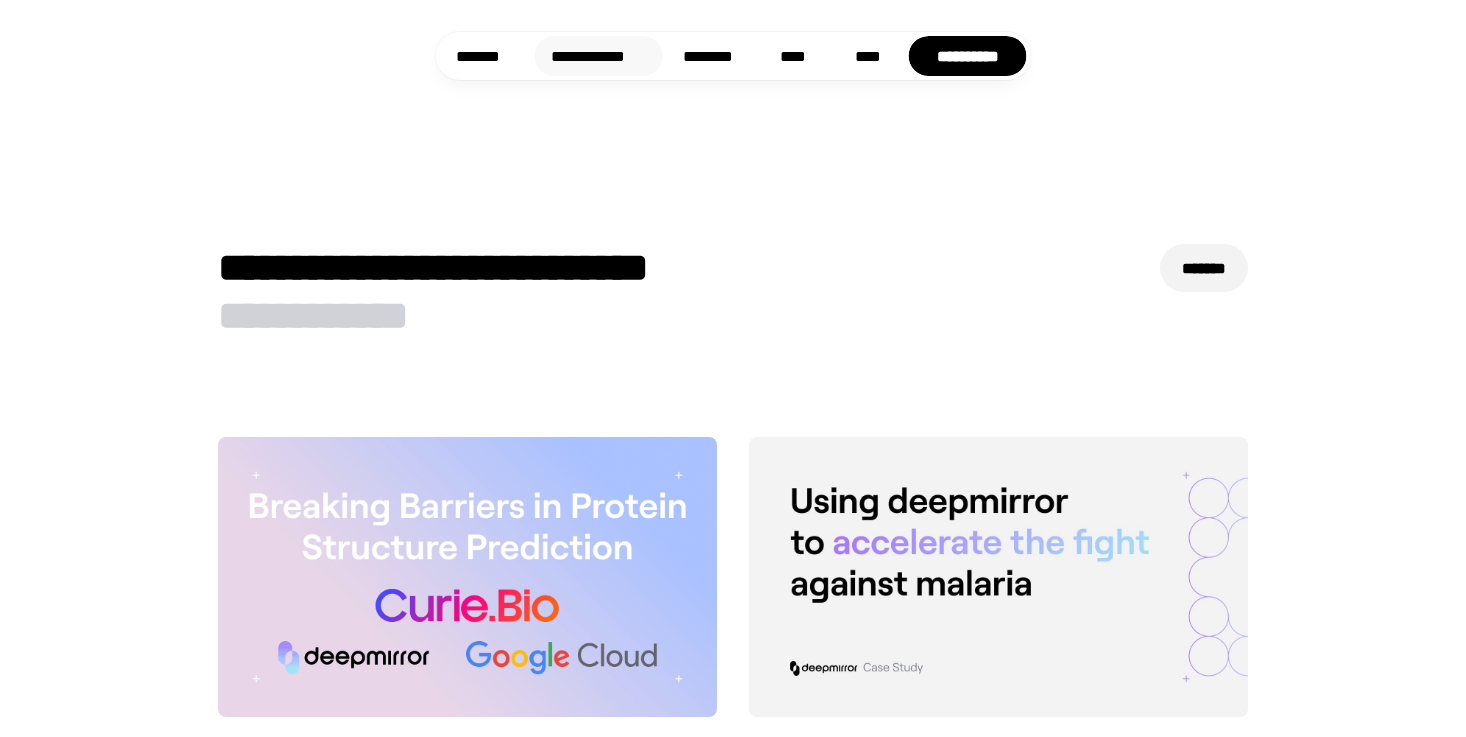scroll, scrollTop: 5315, scrollLeft: 0, axis: vertical 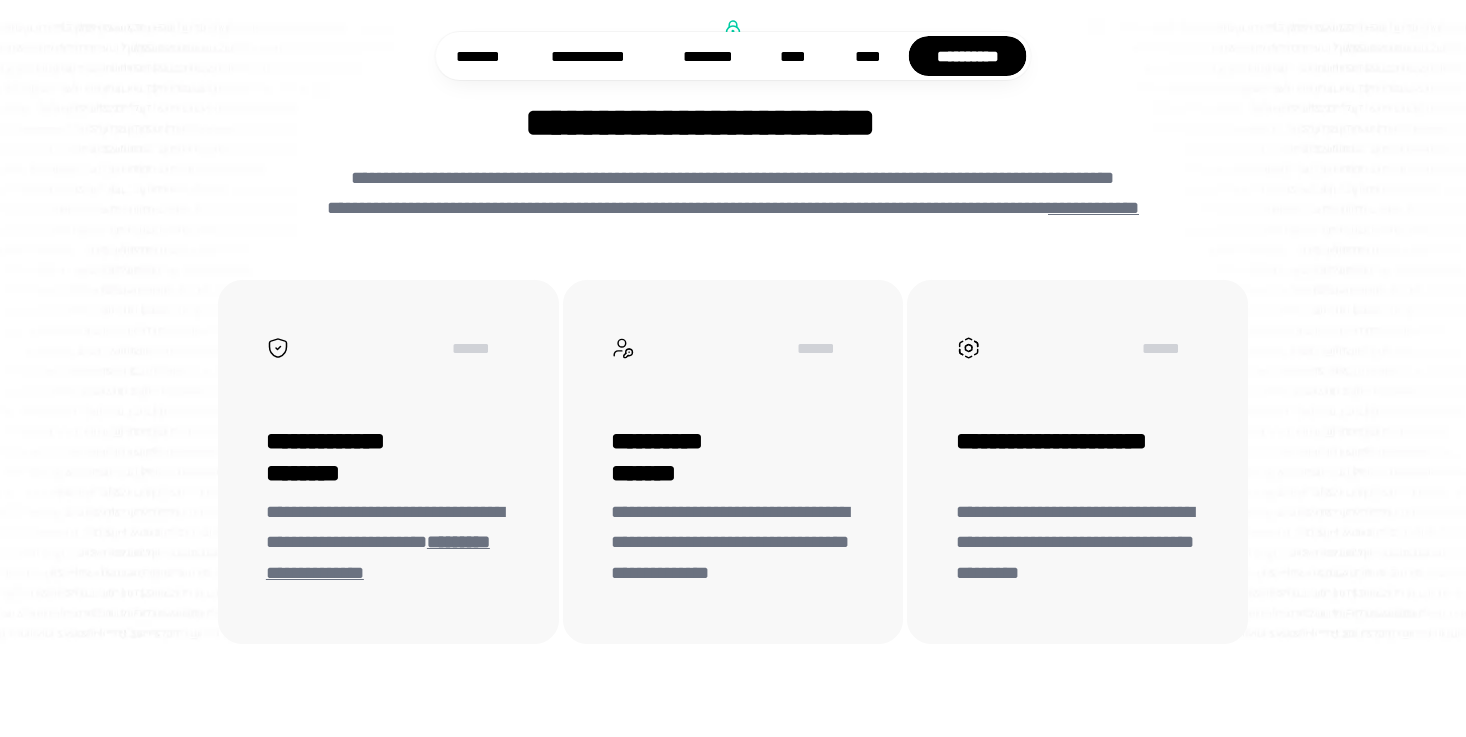 click on "[EMAIL]" at bounding box center (1078, 542) 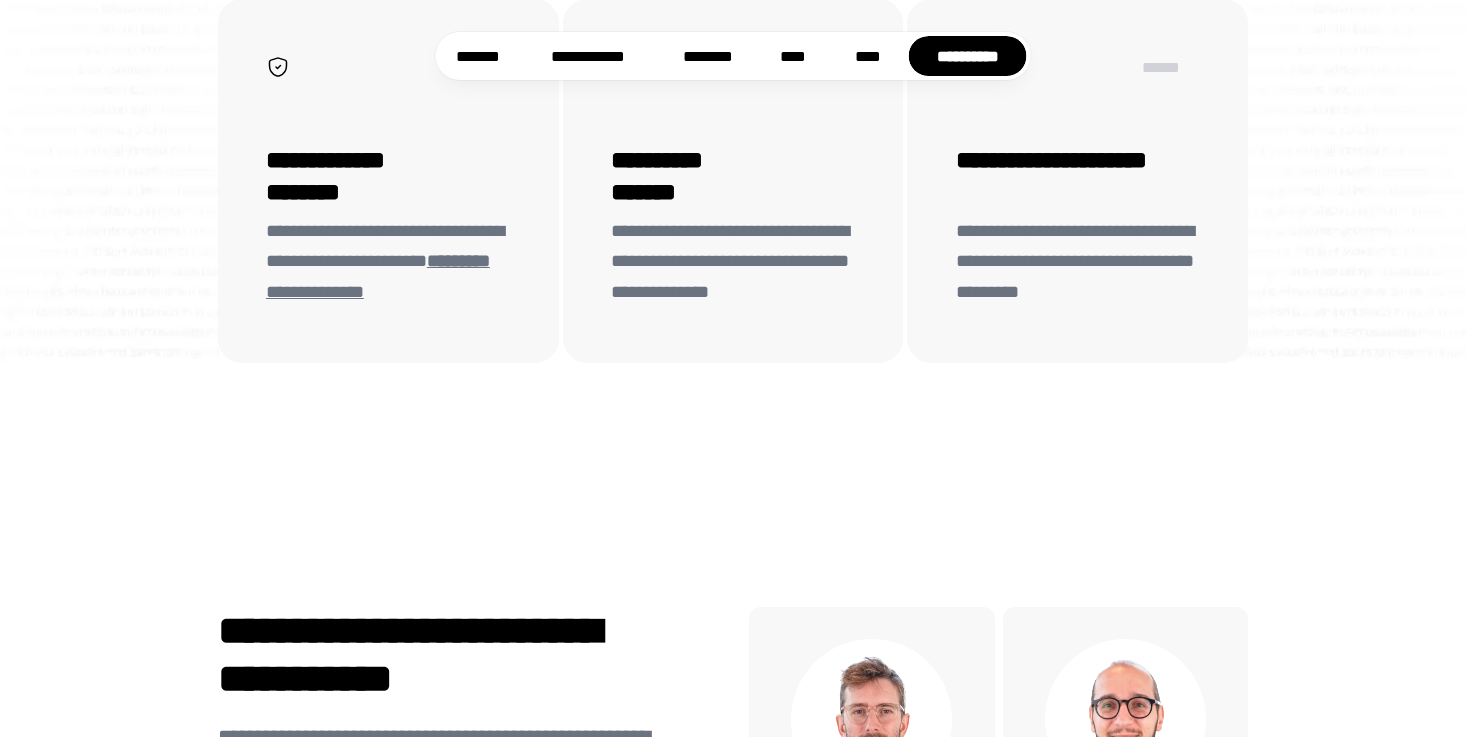 scroll, scrollTop: 6573, scrollLeft: 0, axis: vertical 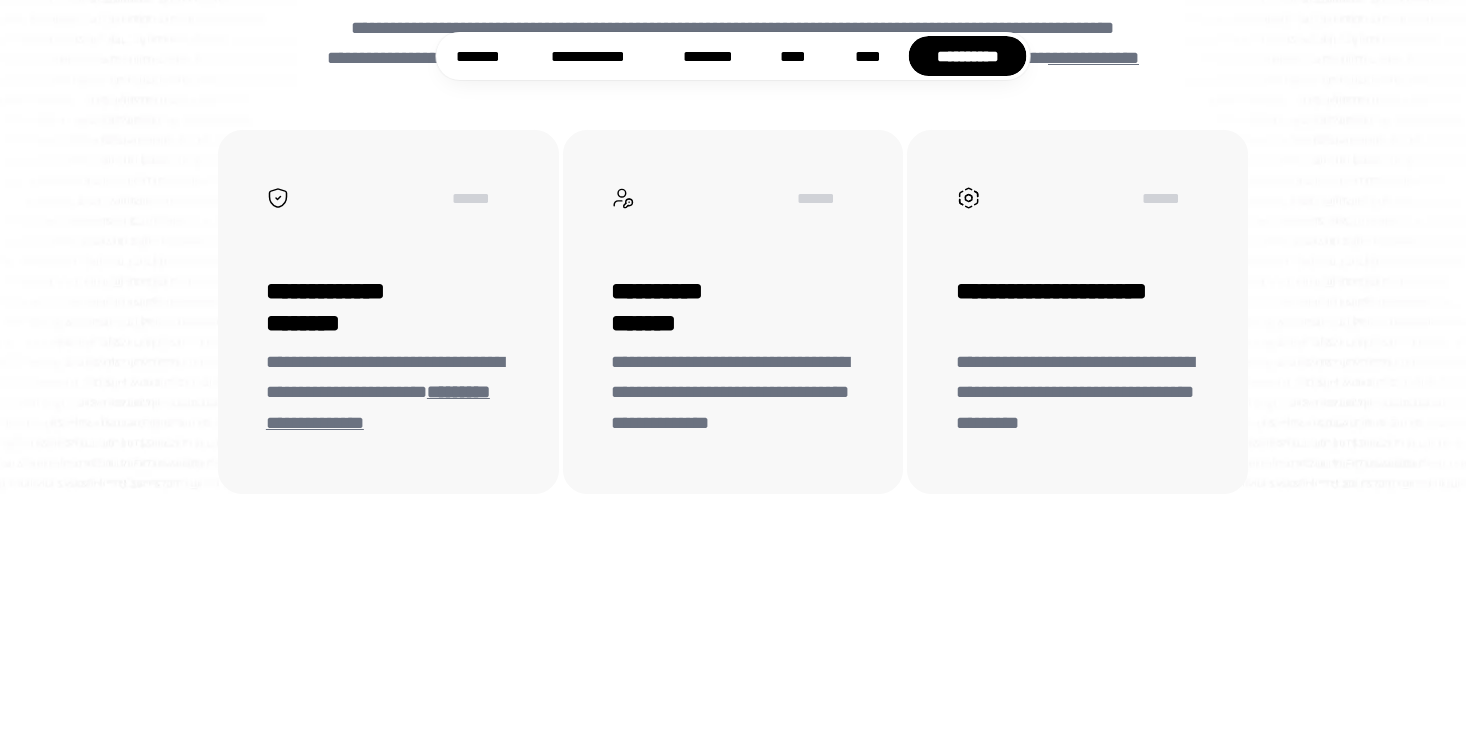 click on "**********" at bounding box center (388, 307) 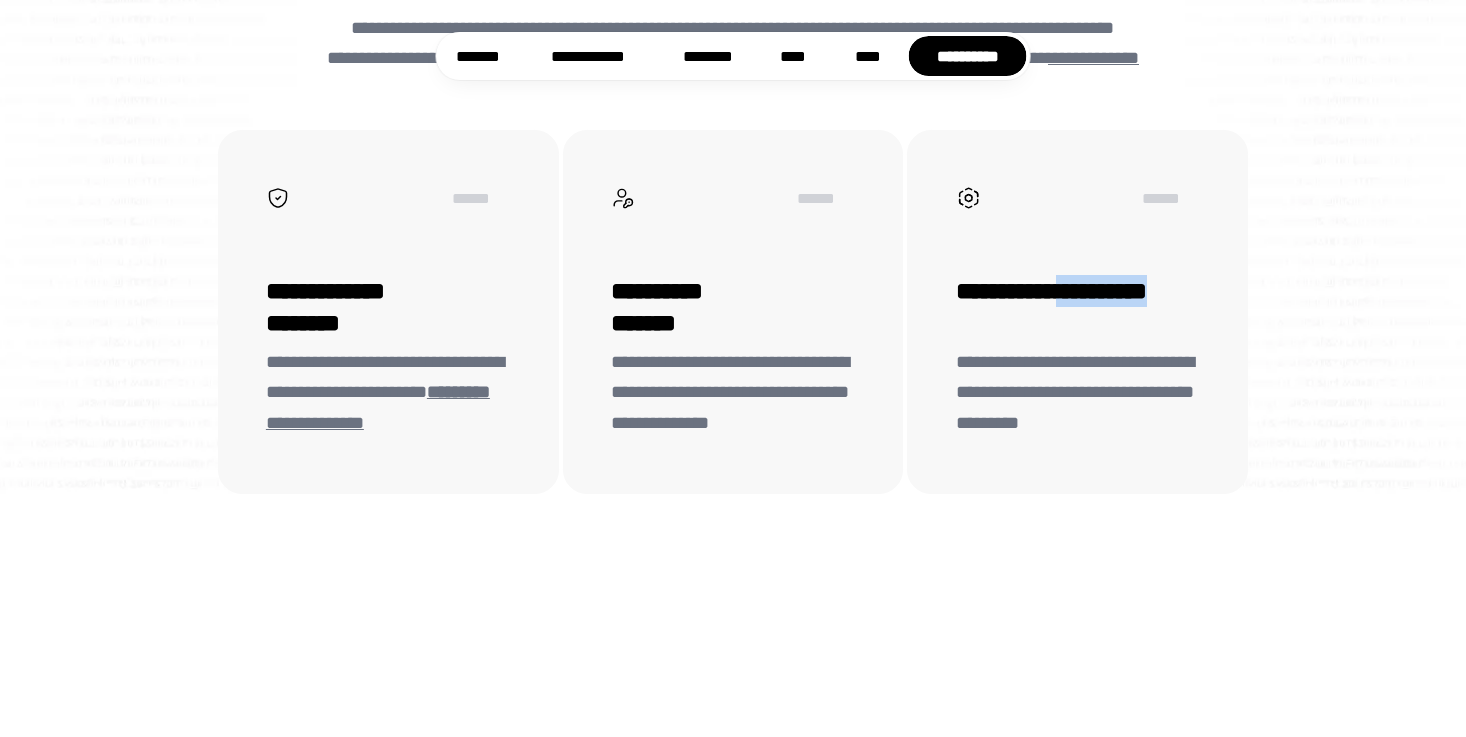click on "**********" at bounding box center (388, 307) 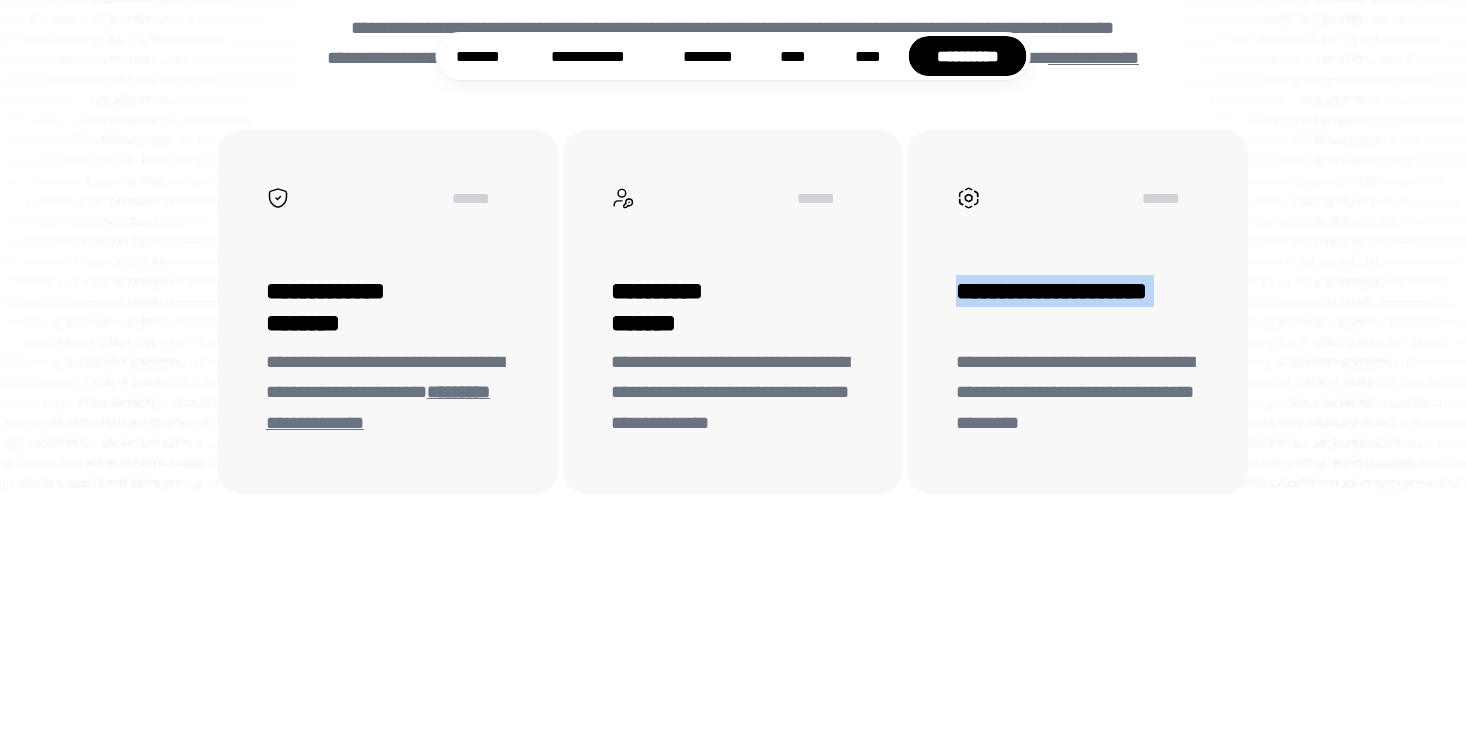 click on "**********" at bounding box center (388, 307) 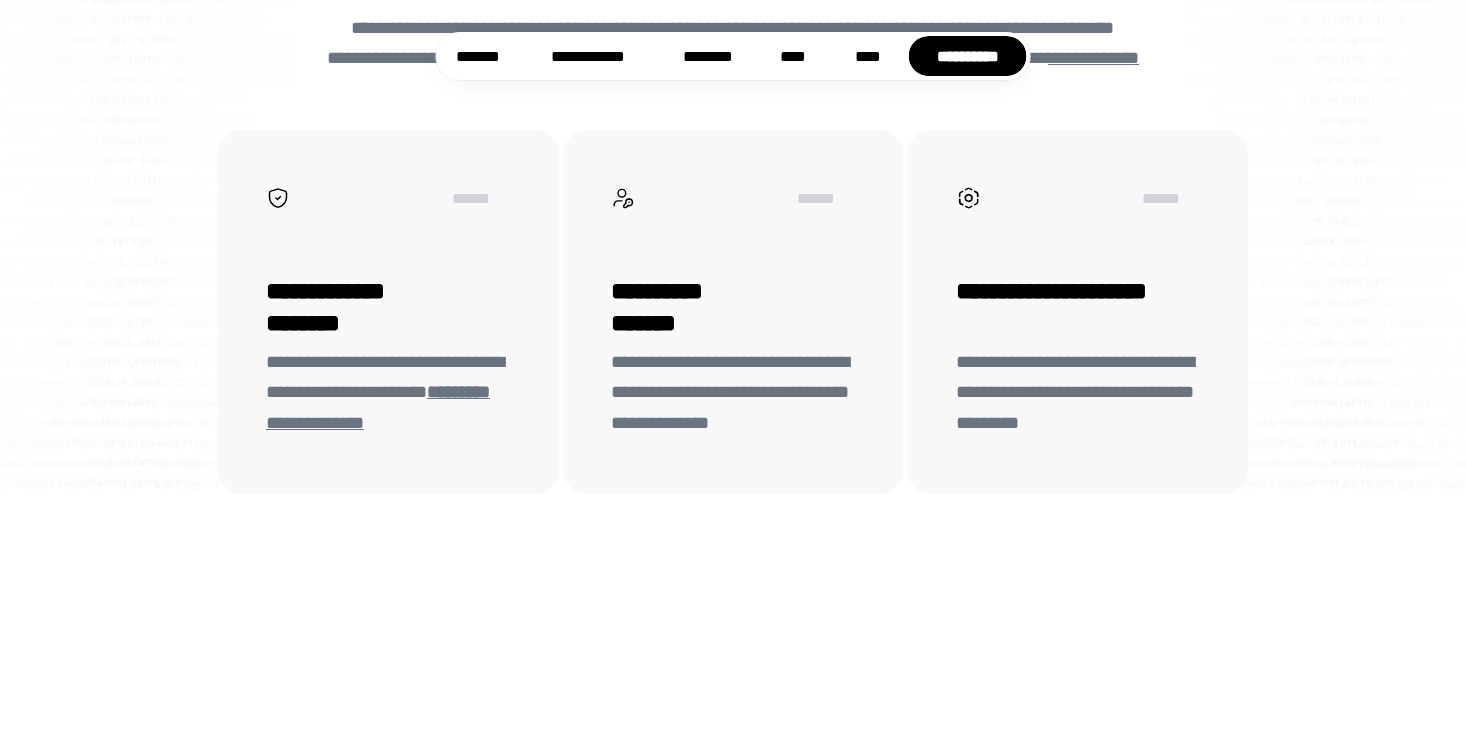 click on "**********" at bounding box center [388, 307] 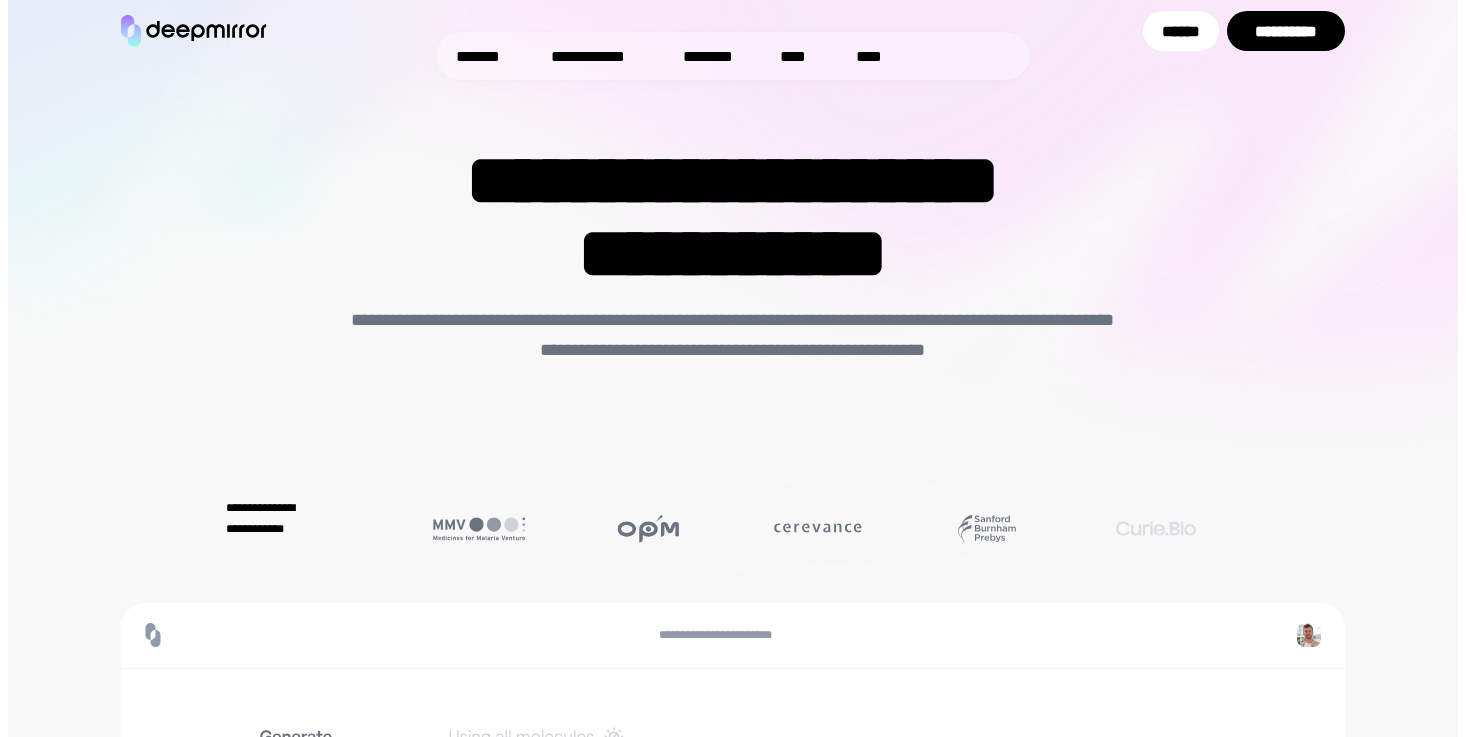 scroll, scrollTop: 0, scrollLeft: 0, axis: both 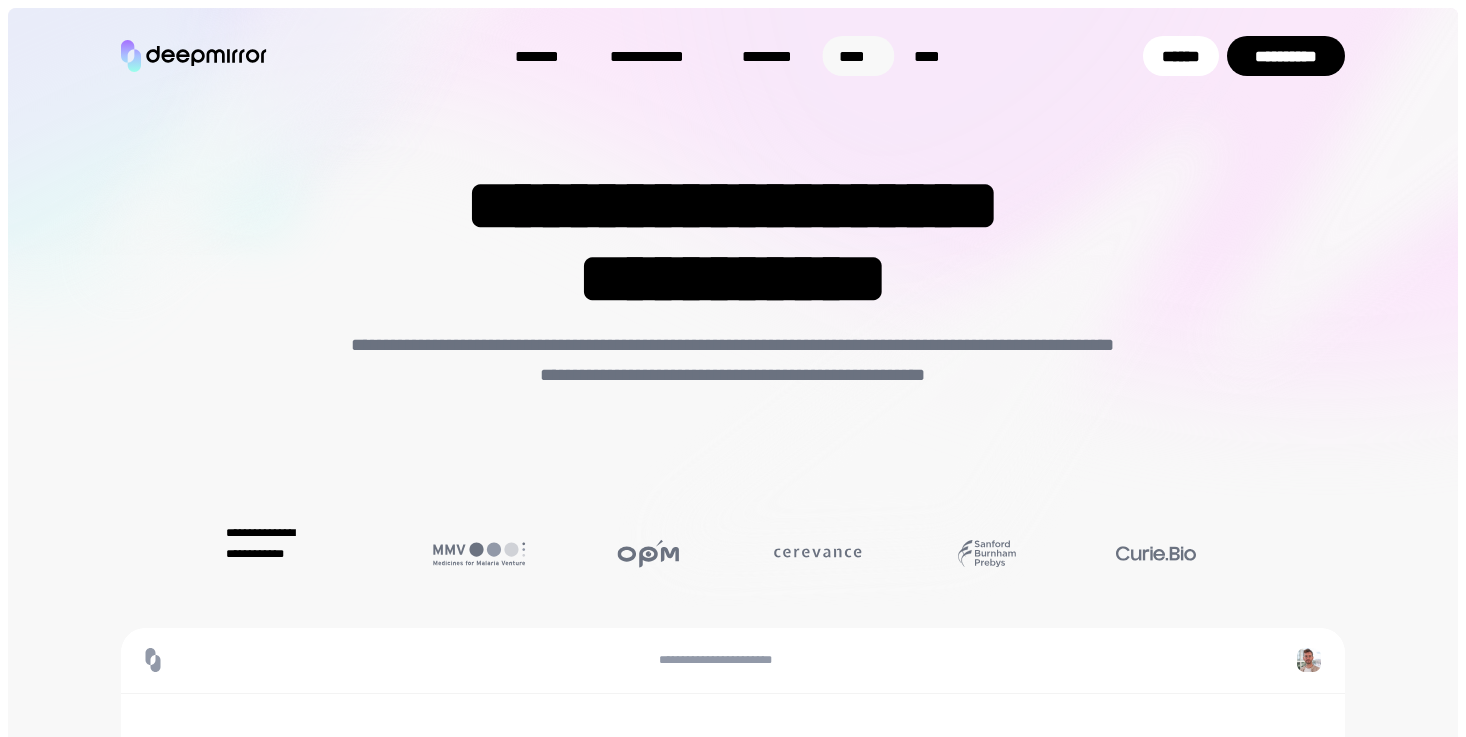 click on "****" at bounding box center [859, 56] 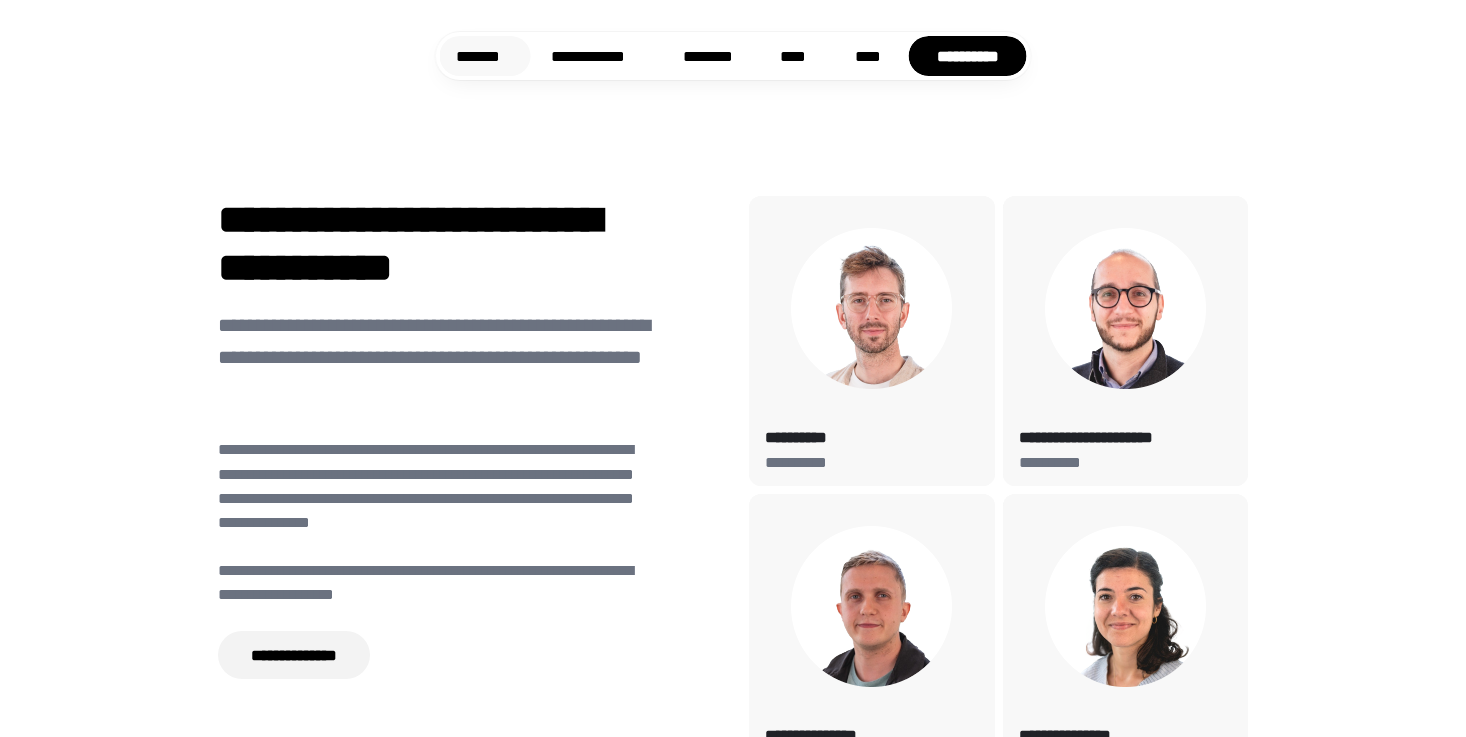 click on "*******" at bounding box center (485, 56) 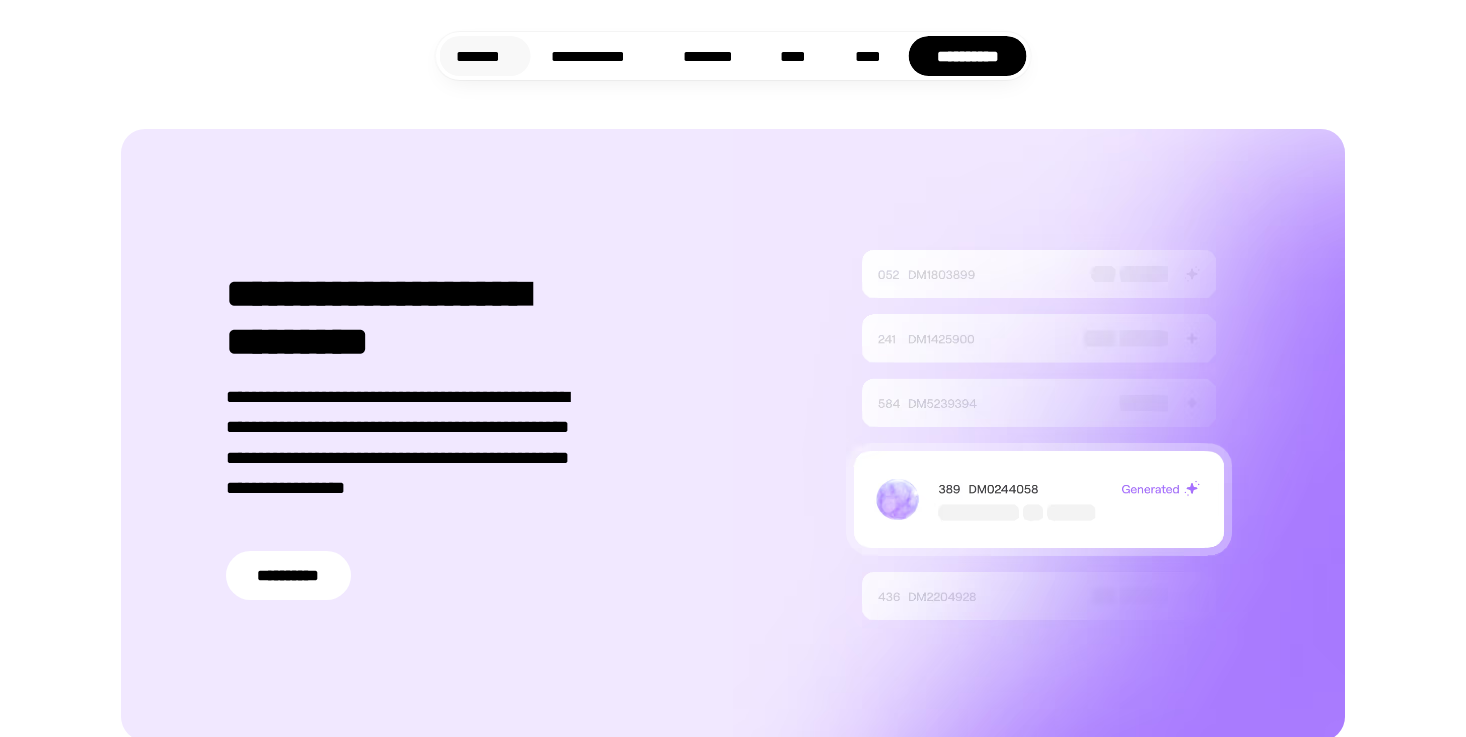 scroll, scrollTop: 3028, scrollLeft: 0, axis: vertical 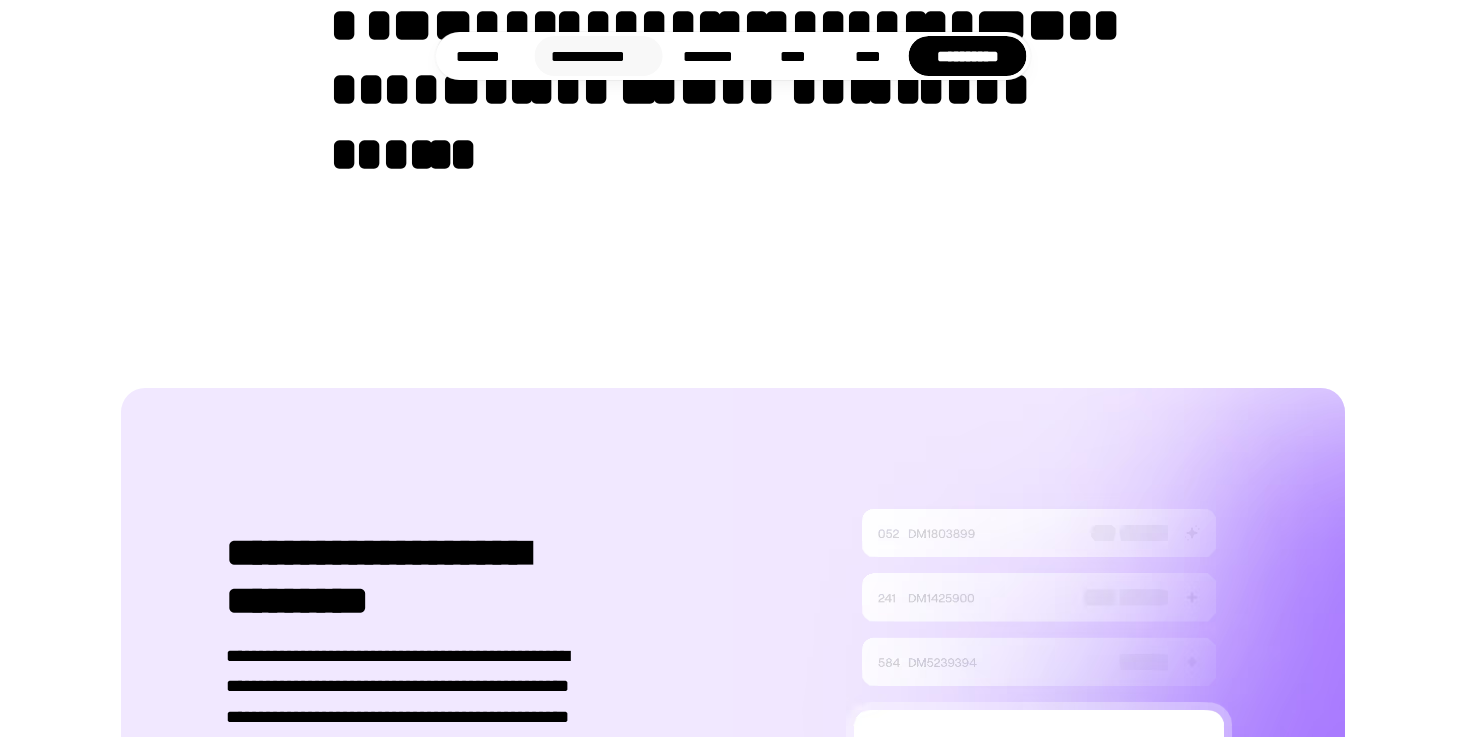 click on "**********" at bounding box center [599, 56] 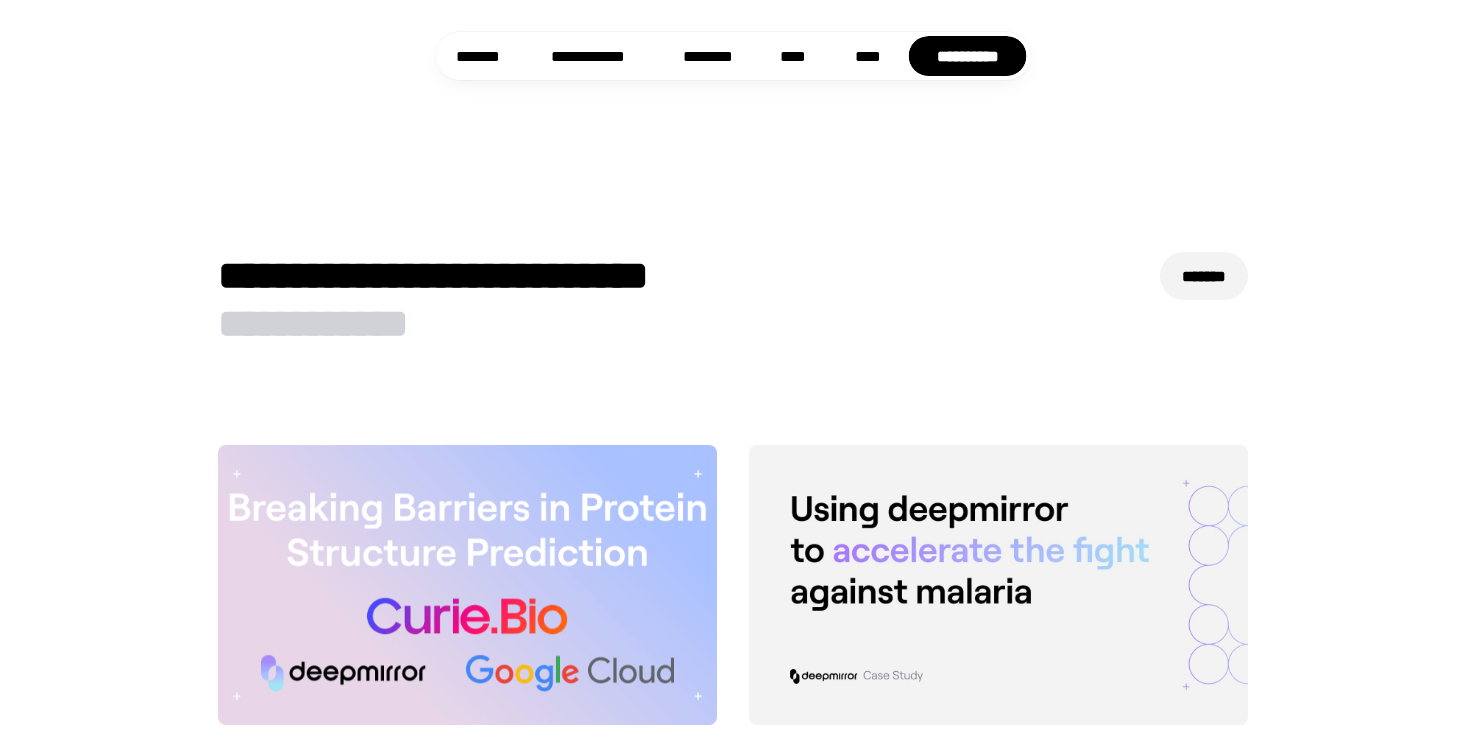 scroll, scrollTop: 5315, scrollLeft: 0, axis: vertical 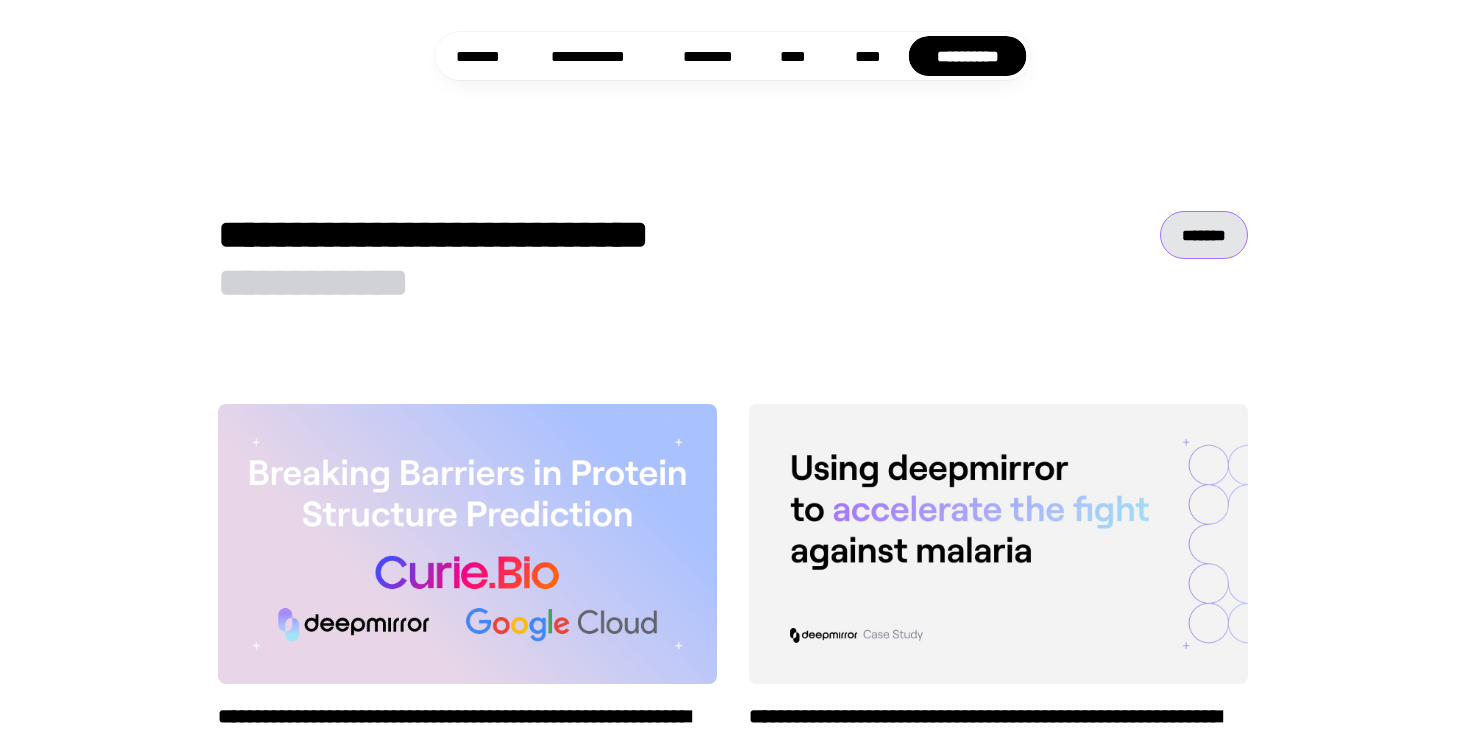 click on "*******" at bounding box center (1204, 235) 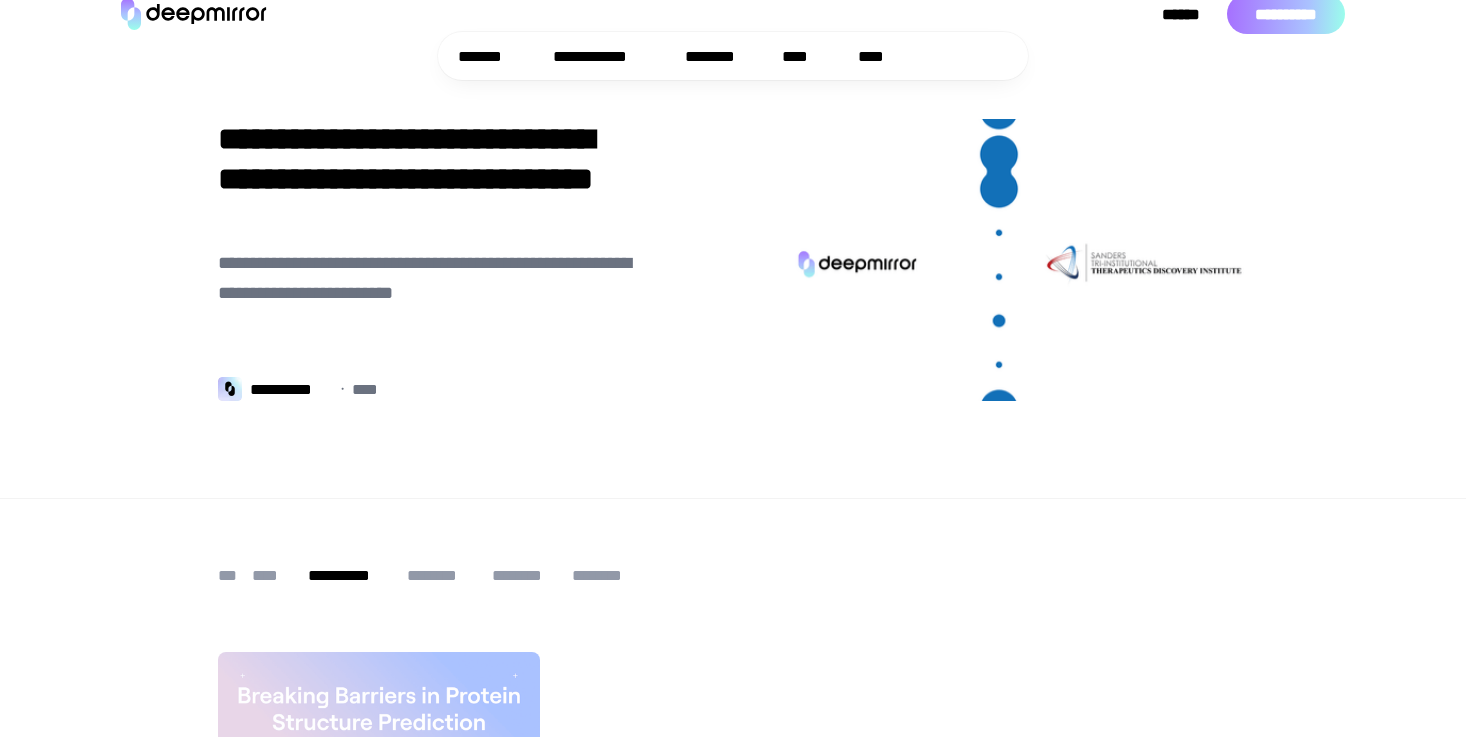 scroll, scrollTop: 0, scrollLeft: 0, axis: both 